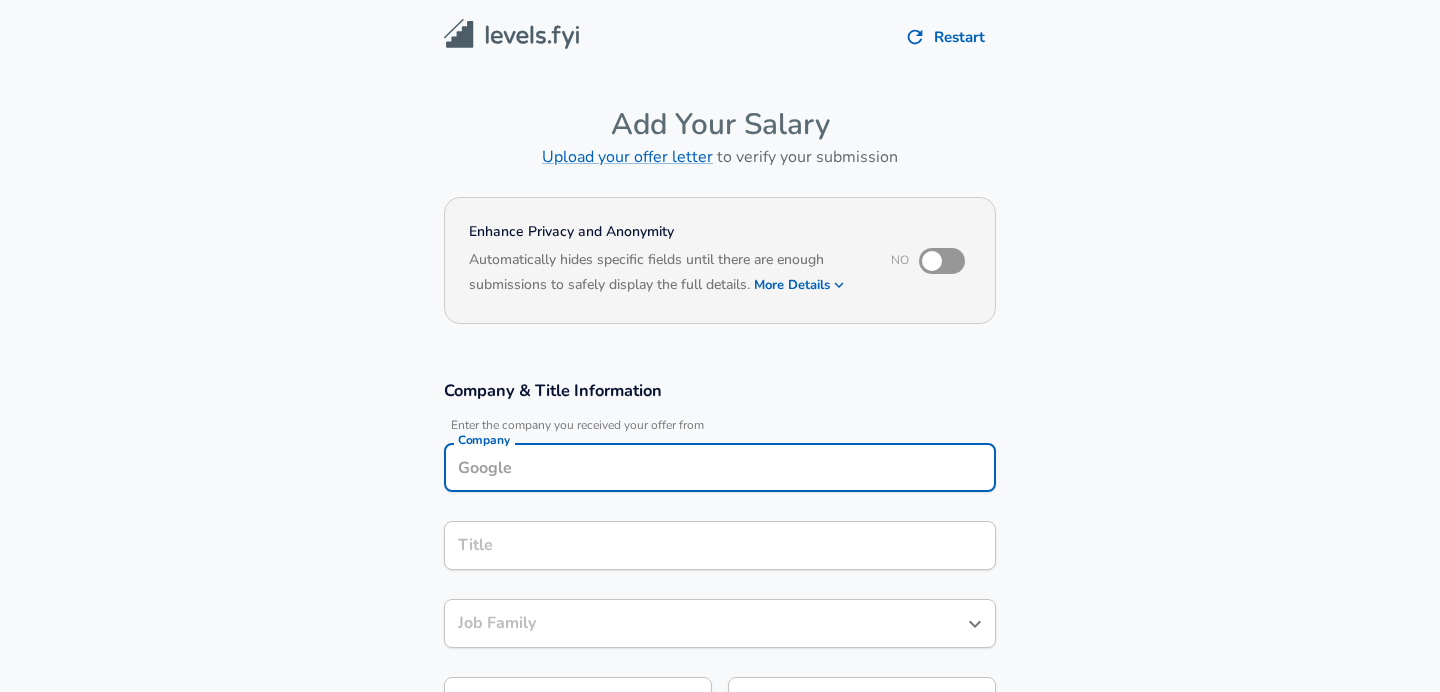 scroll, scrollTop: 20, scrollLeft: 0, axis: vertical 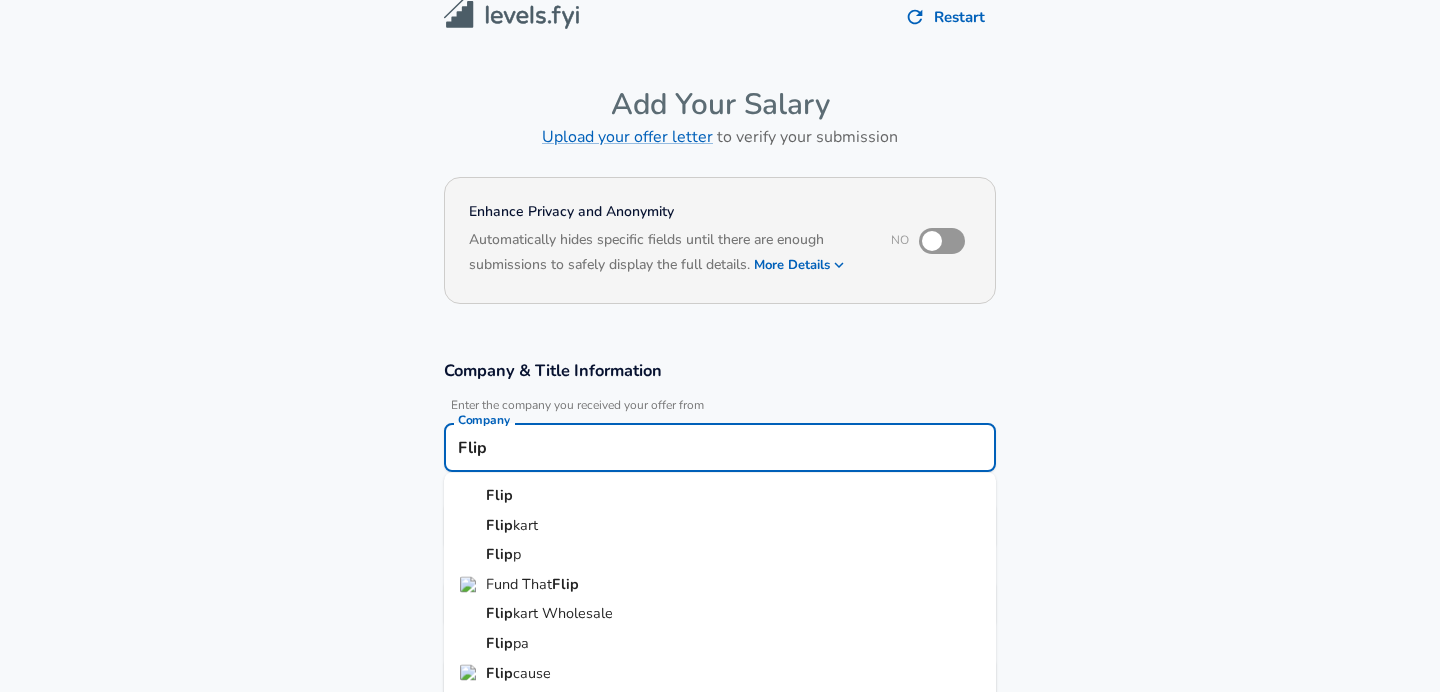 click on "Flip kart" at bounding box center (720, 525) 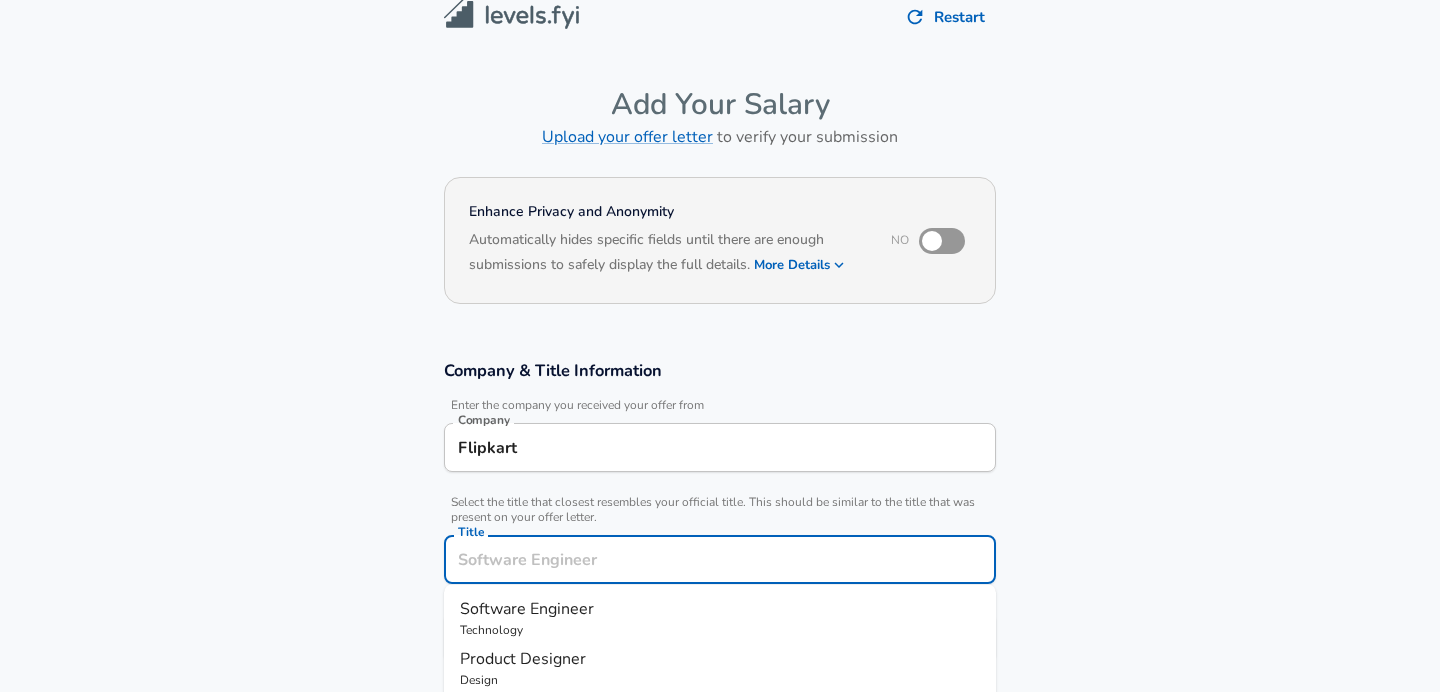 scroll, scrollTop: 60, scrollLeft: 0, axis: vertical 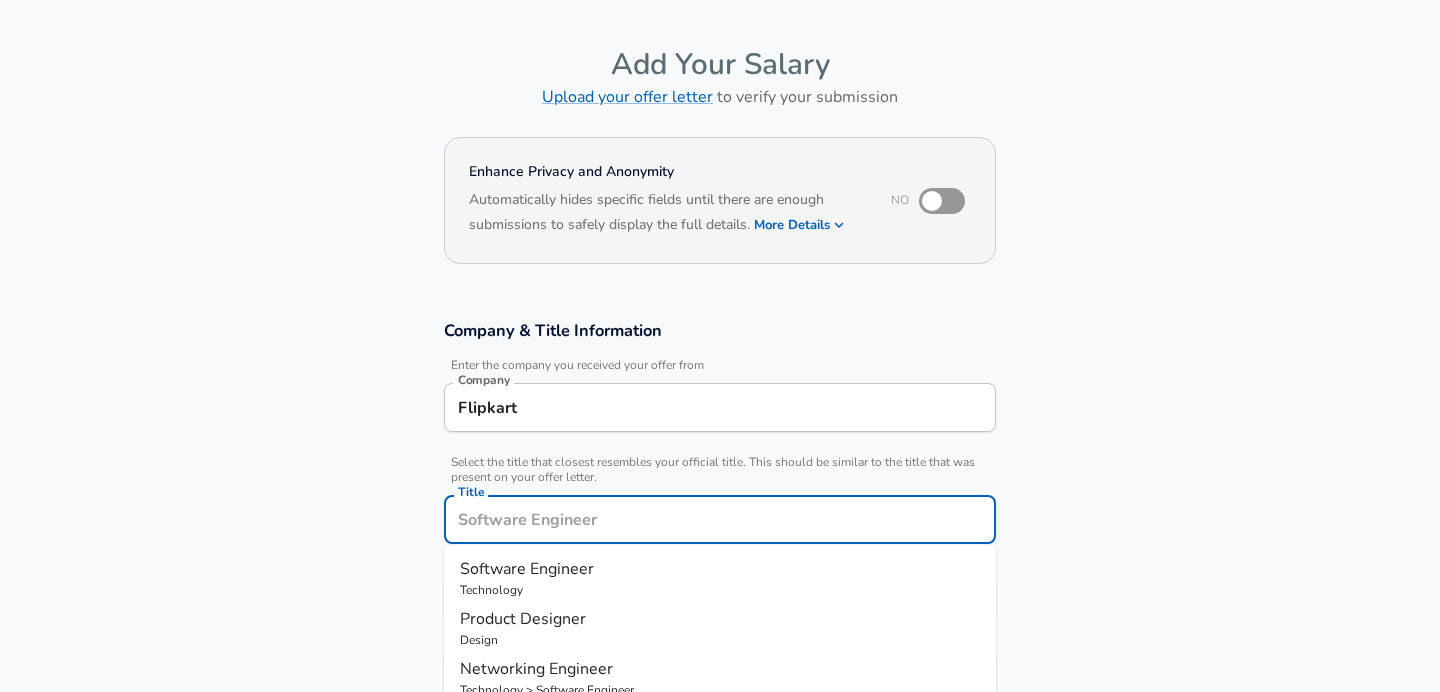 click on "Title" at bounding box center (720, 519) 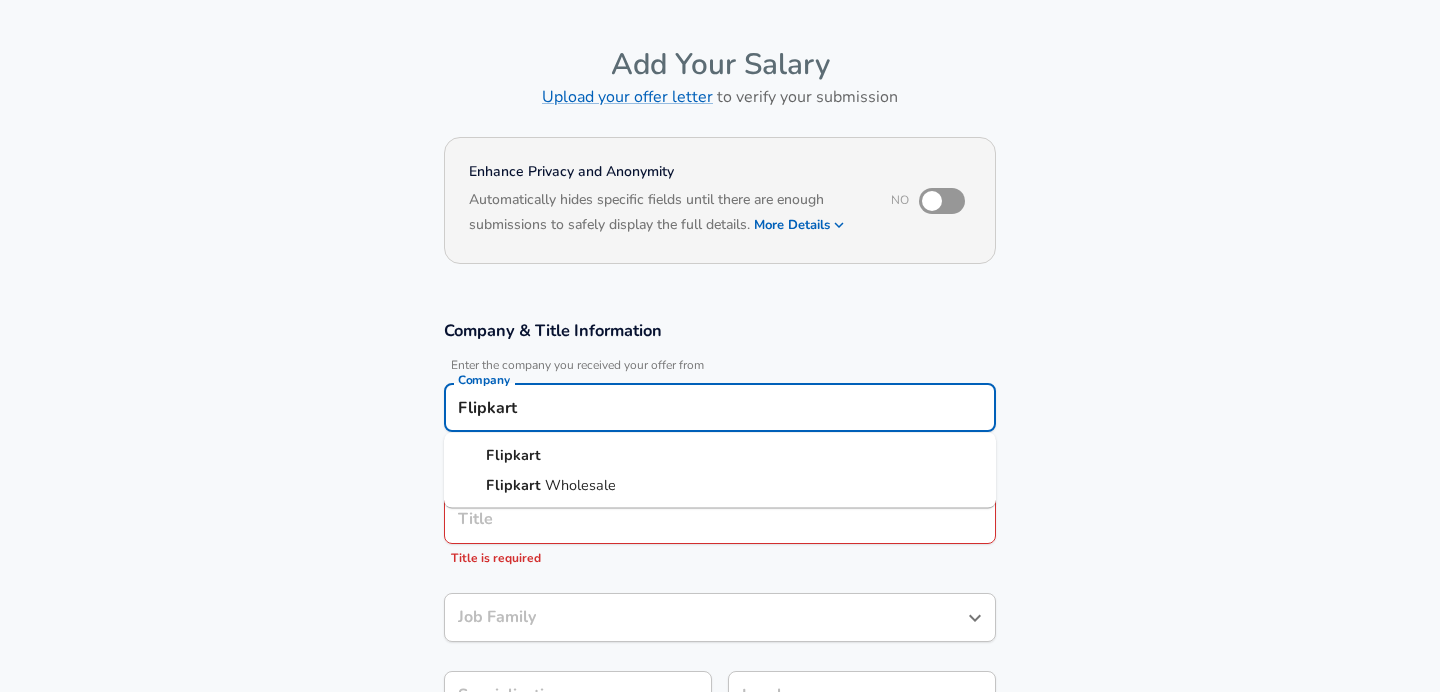 click on "Flipkart" at bounding box center [720, 407] 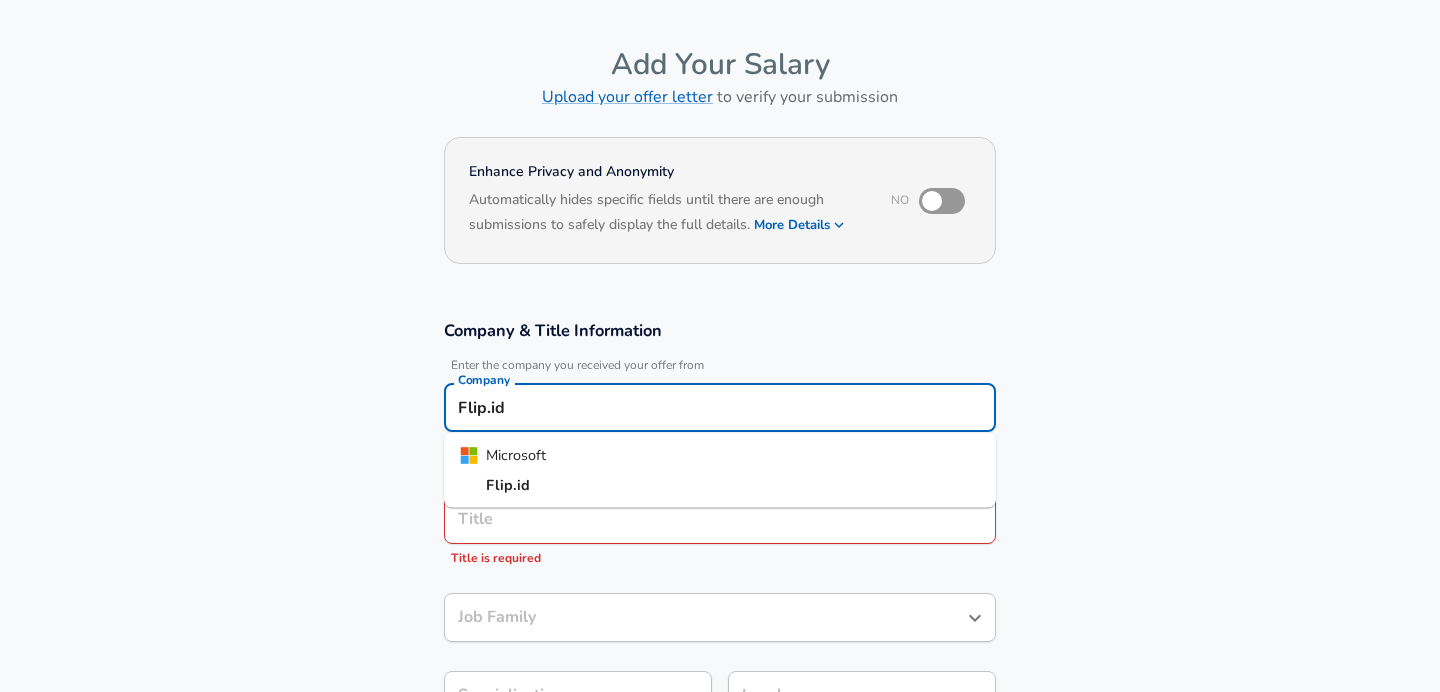 click on "Flip.id" at bounding box center (720, 485) 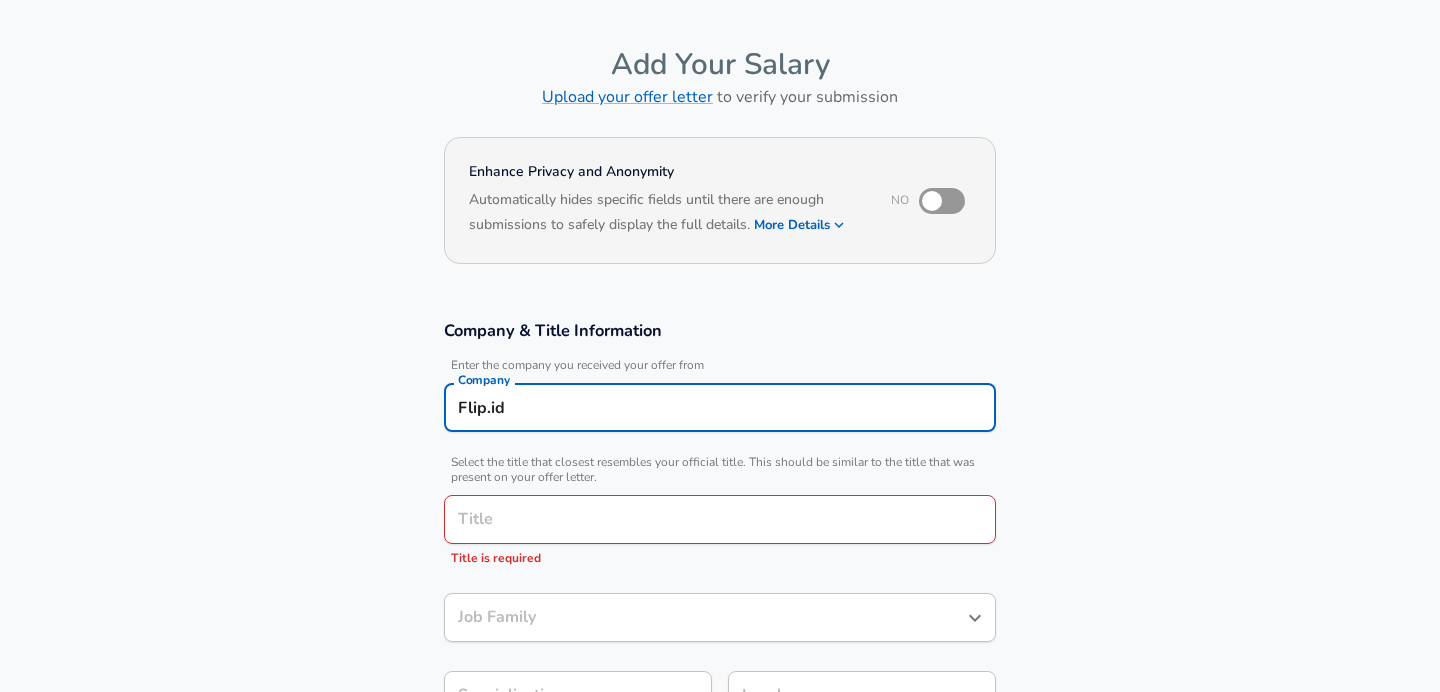 type on "Flip.id" 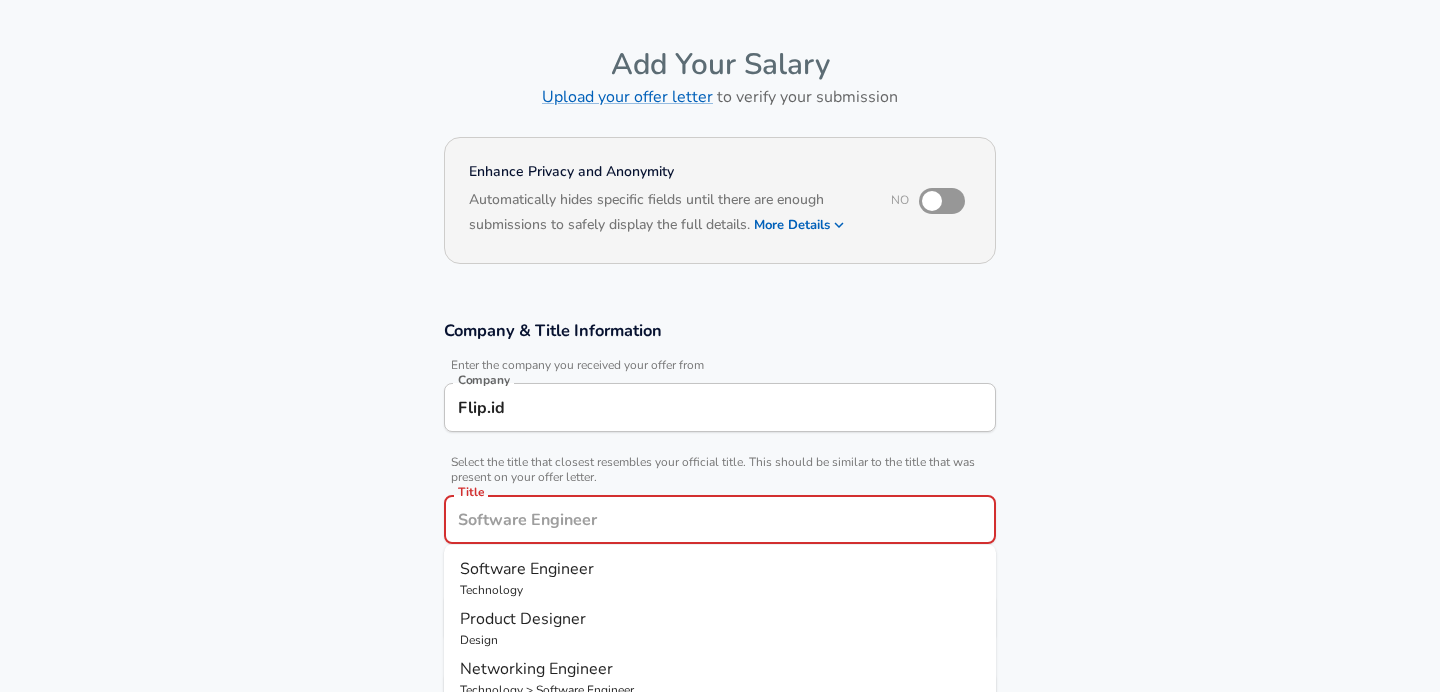 click on "Title" at bounding box center (720, 519) 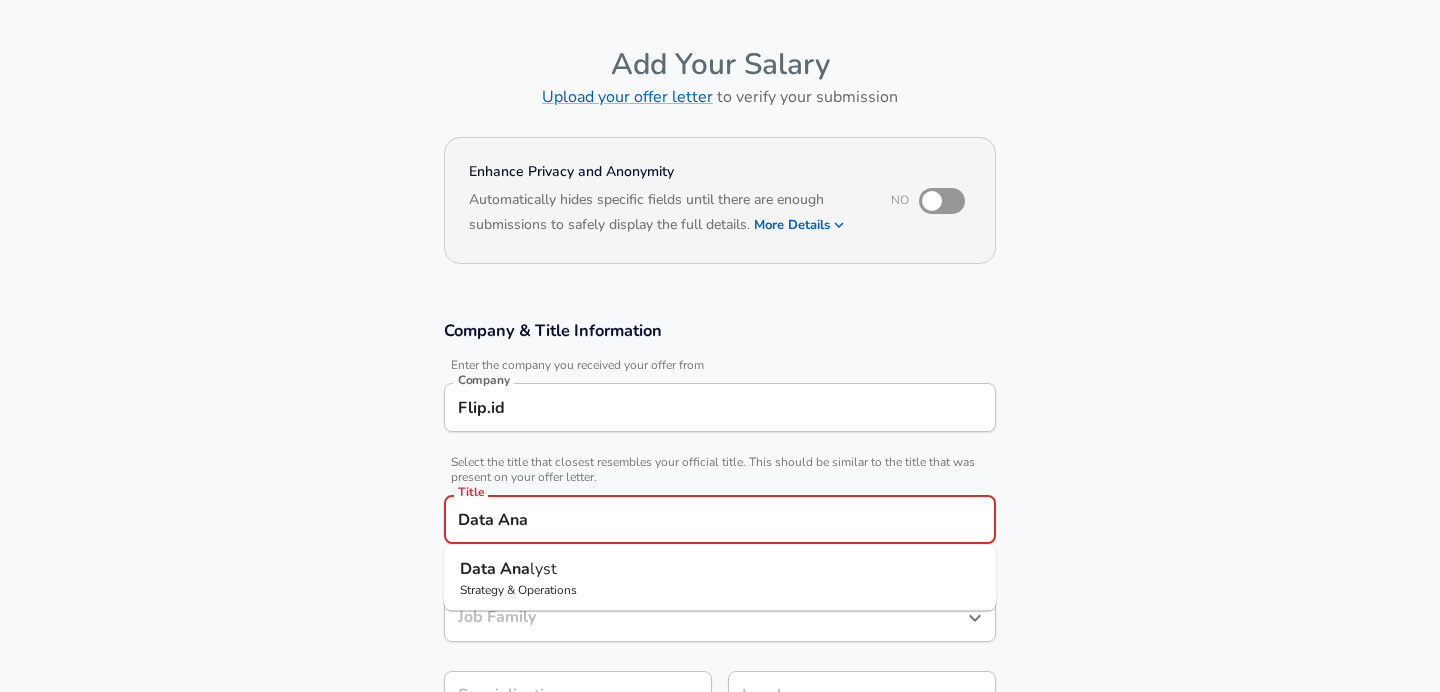 click on "Data     Ana lyst" at bounding box center (720, 569) 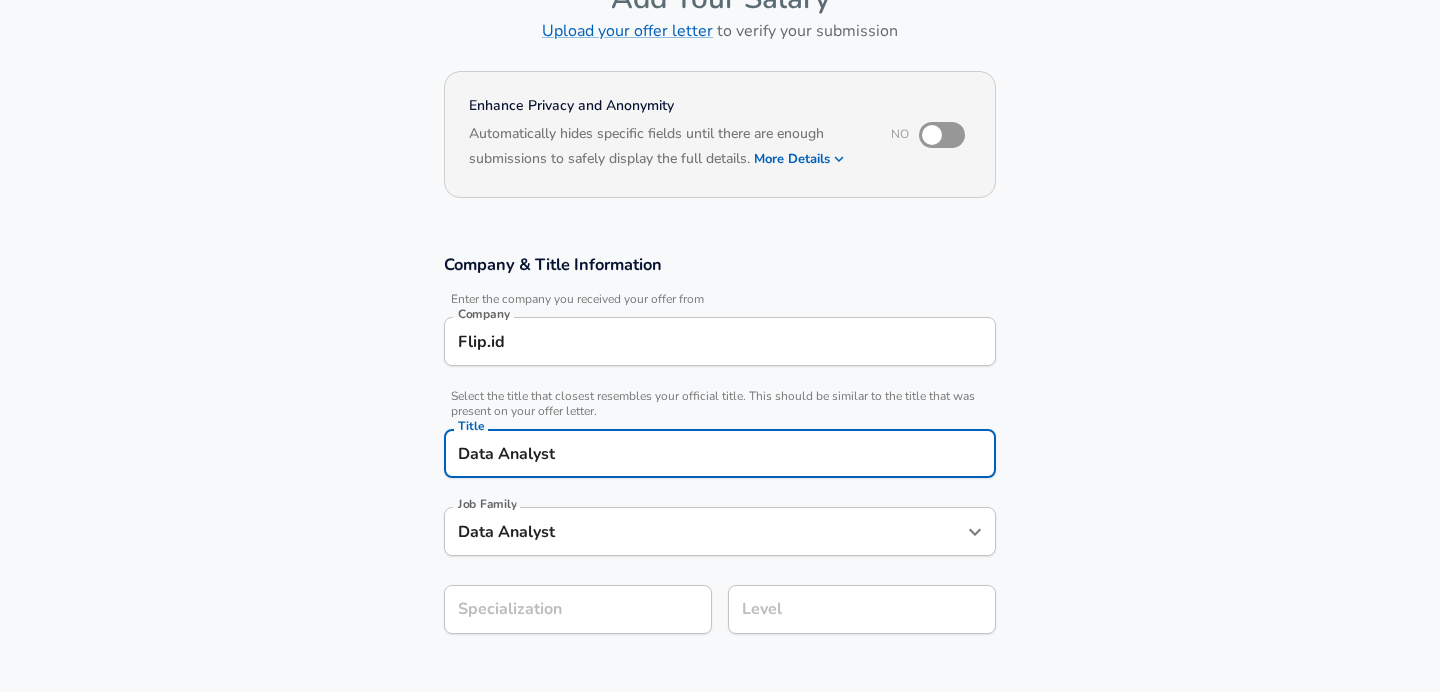 scroll, scrollTop: 146, scrollLeft: 0, axis: vertical 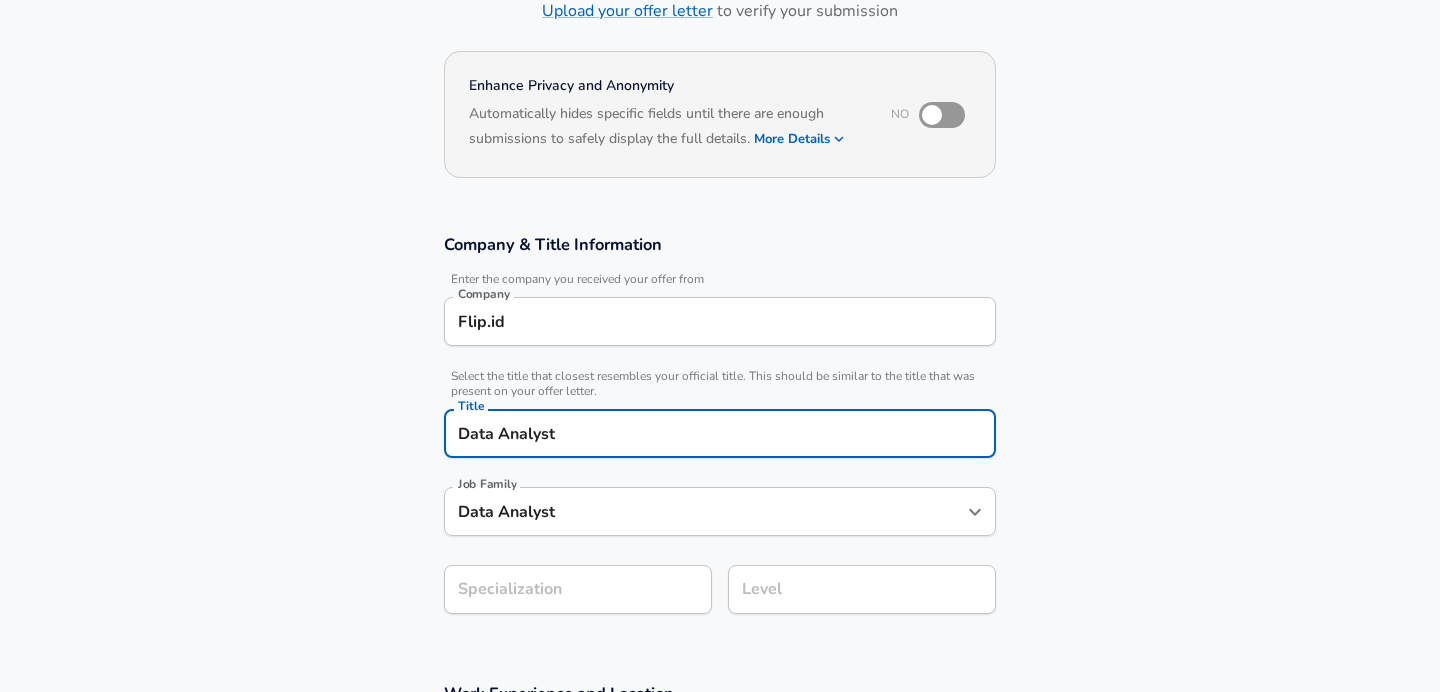 type on "Data Analyst" 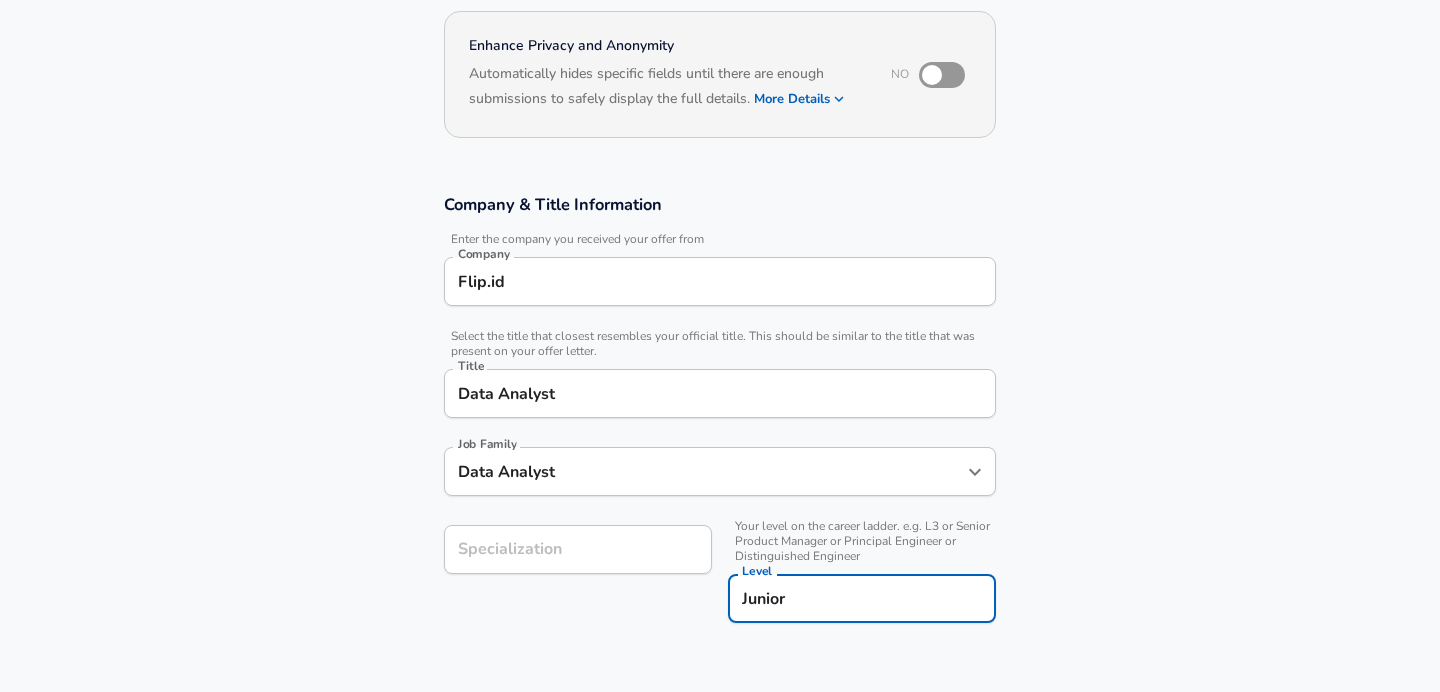 type on "Junior" 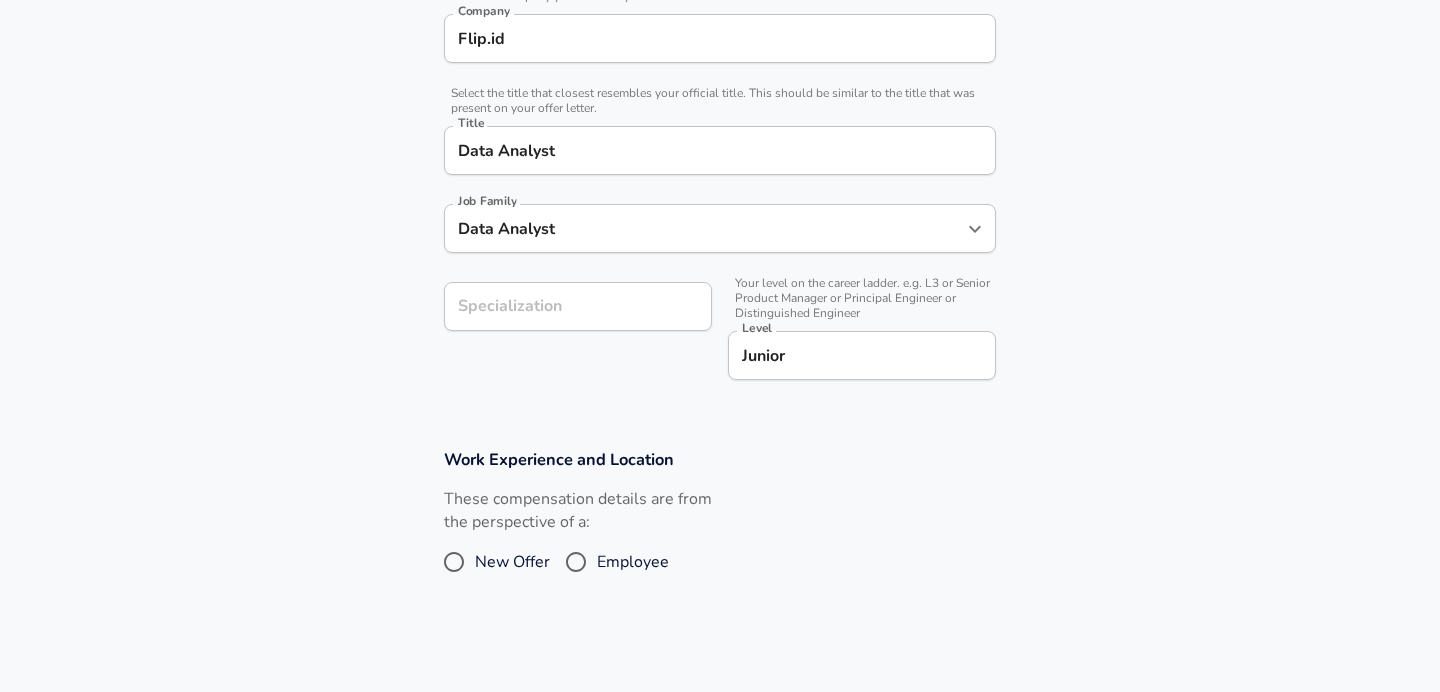 scroll, scrollTop: 552, scrollLeft: 0, axis: vertical 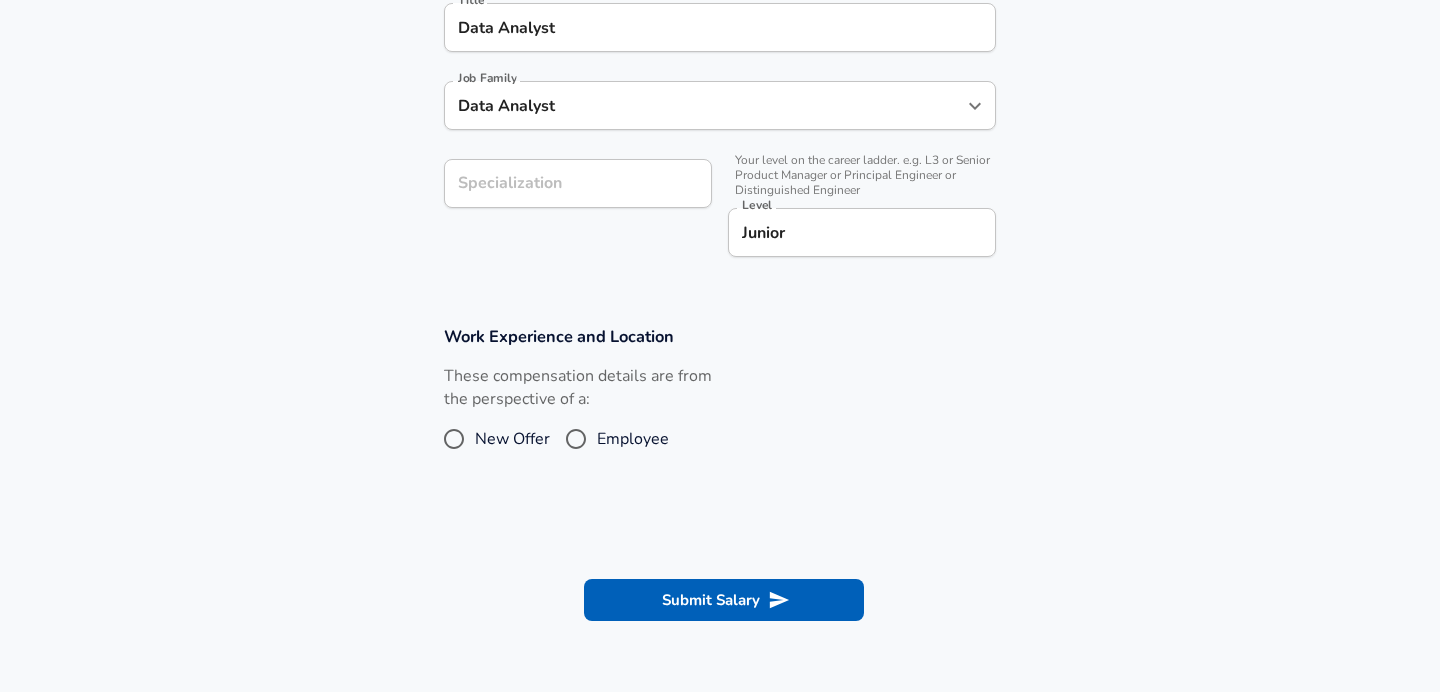 click on "New Offer" at bounding box center [512, 439] 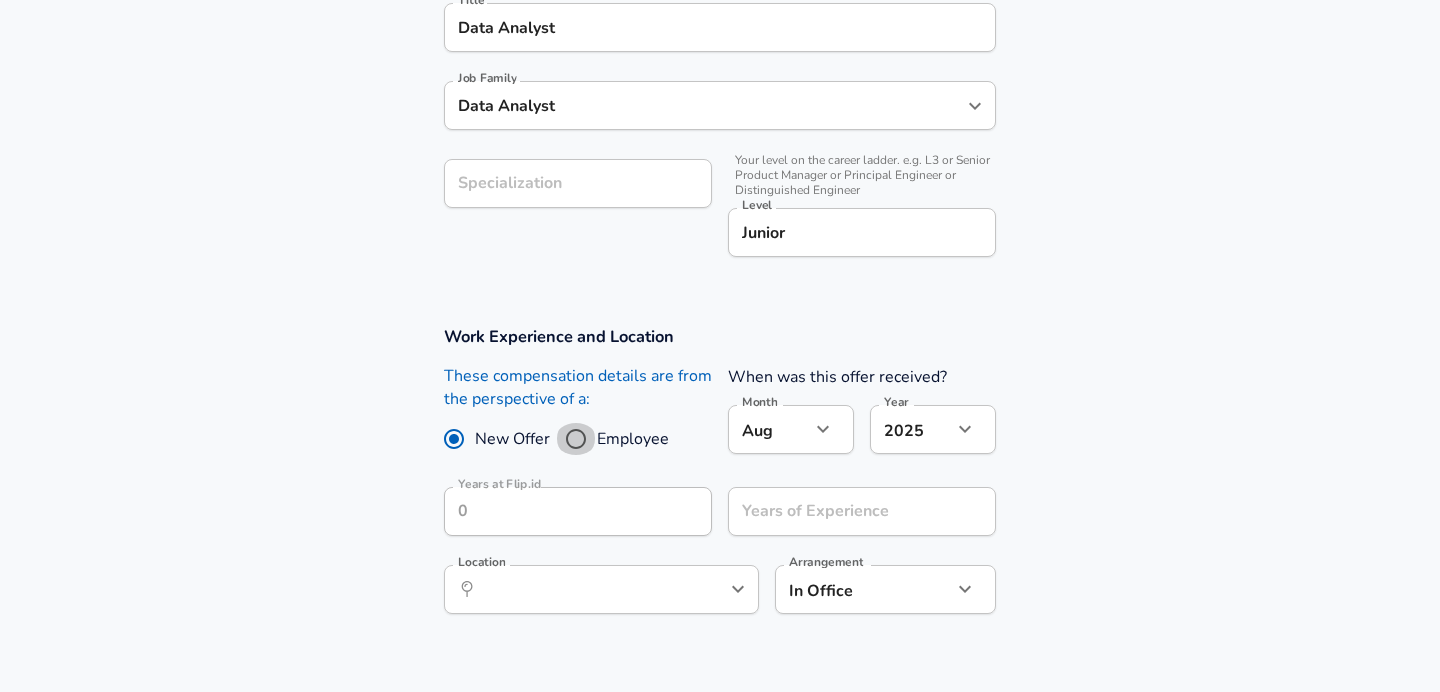 click on "Employee" at bounding box center (576, 439) 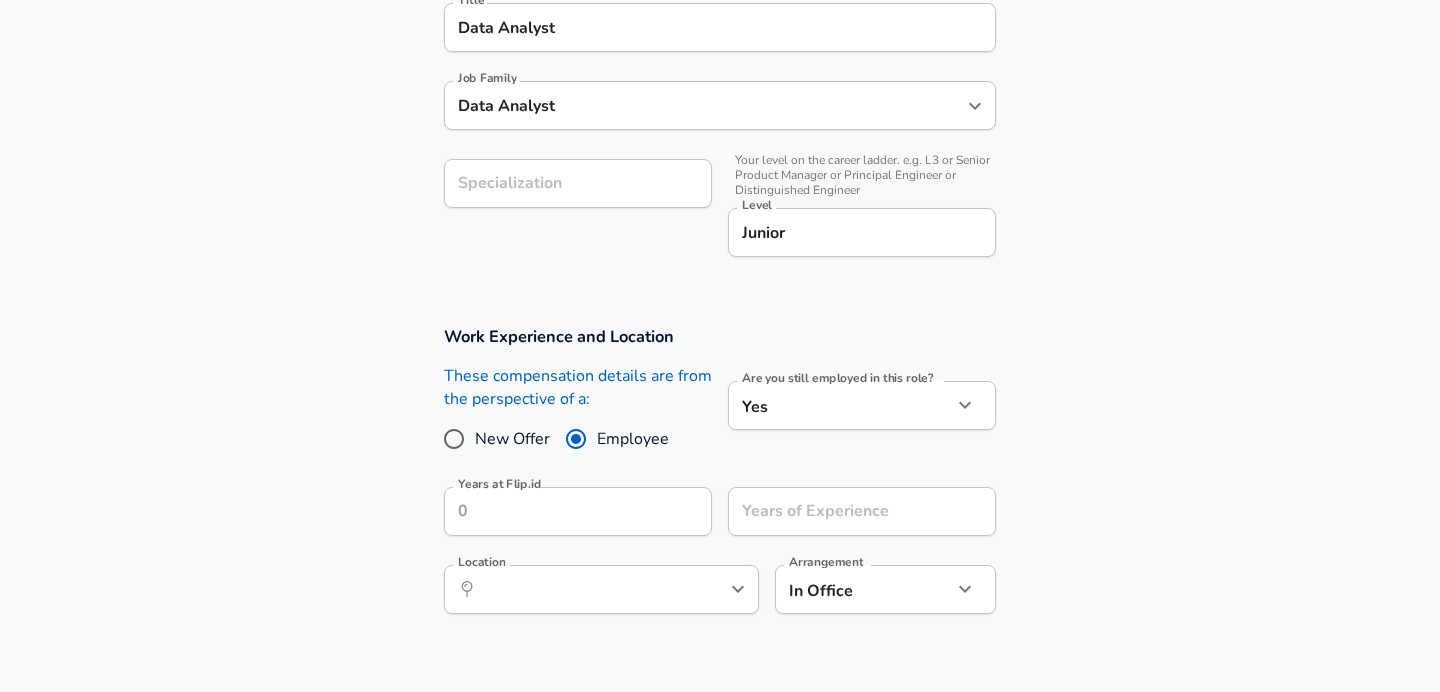click on "Restart Add Your Salary Upload your offer letter to verify your submission Enhance Privacy and Anonymity No Automatically hides specific fields until there are enough submissions to safely display the full details. More Details Based on your submission and the data points that we have already collected, we will automatically hide and anonymize specific fields if there aren't enough data points to remain sufficiently anonymous. Company & Title Information Enter the company you received your offer from Company Flip.id Company Select the title that closest resembles your official title. This should be similar to the title that was present on your offer letter. Title Data Analyst Title Job Family Data Analyst Job Family Specialization Specialization Your level on the career ladder. e.g. L3 or Senior Product Manager or Principal Engineer or Distinguished Engineer Level Junior Level Work Experience and Location These compensation details are from the perspective of a: New Offer Employee Yes yes Location" at bounding box center (720, -206) 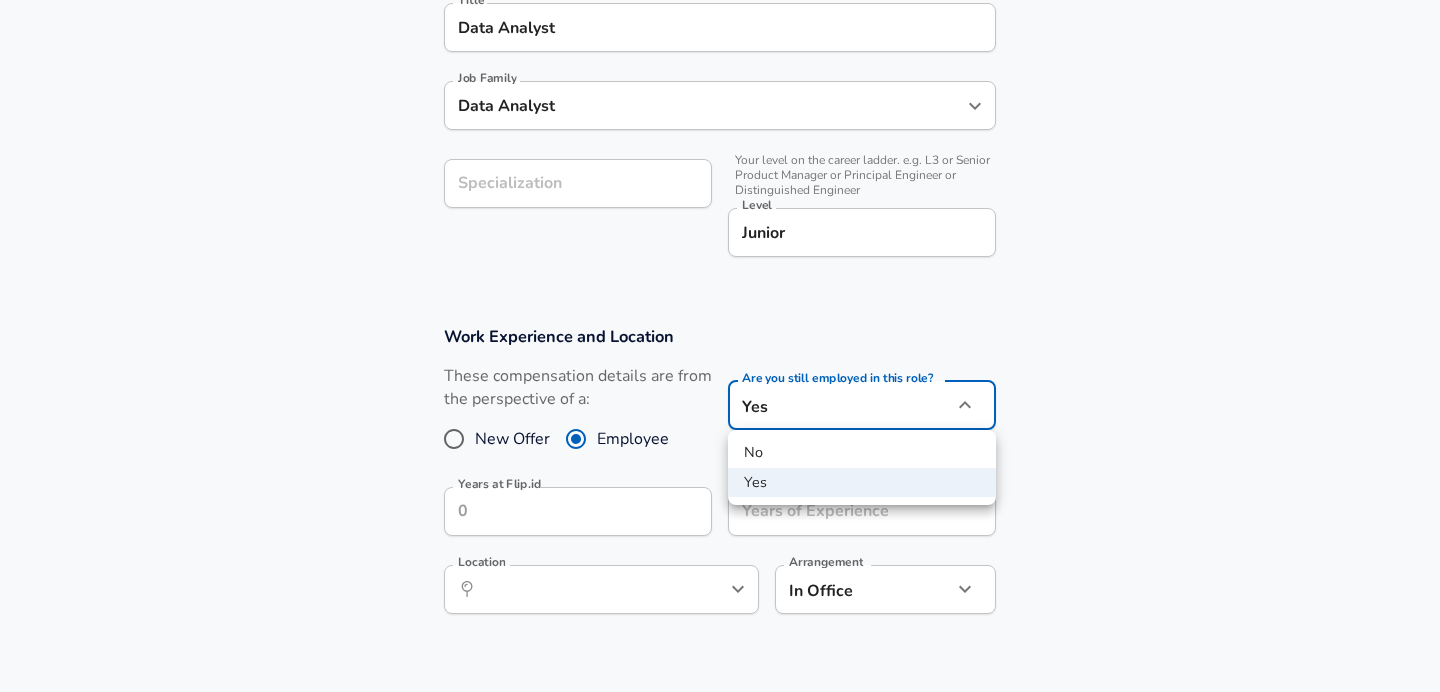 click on "No" at bounding box center (862, 453) 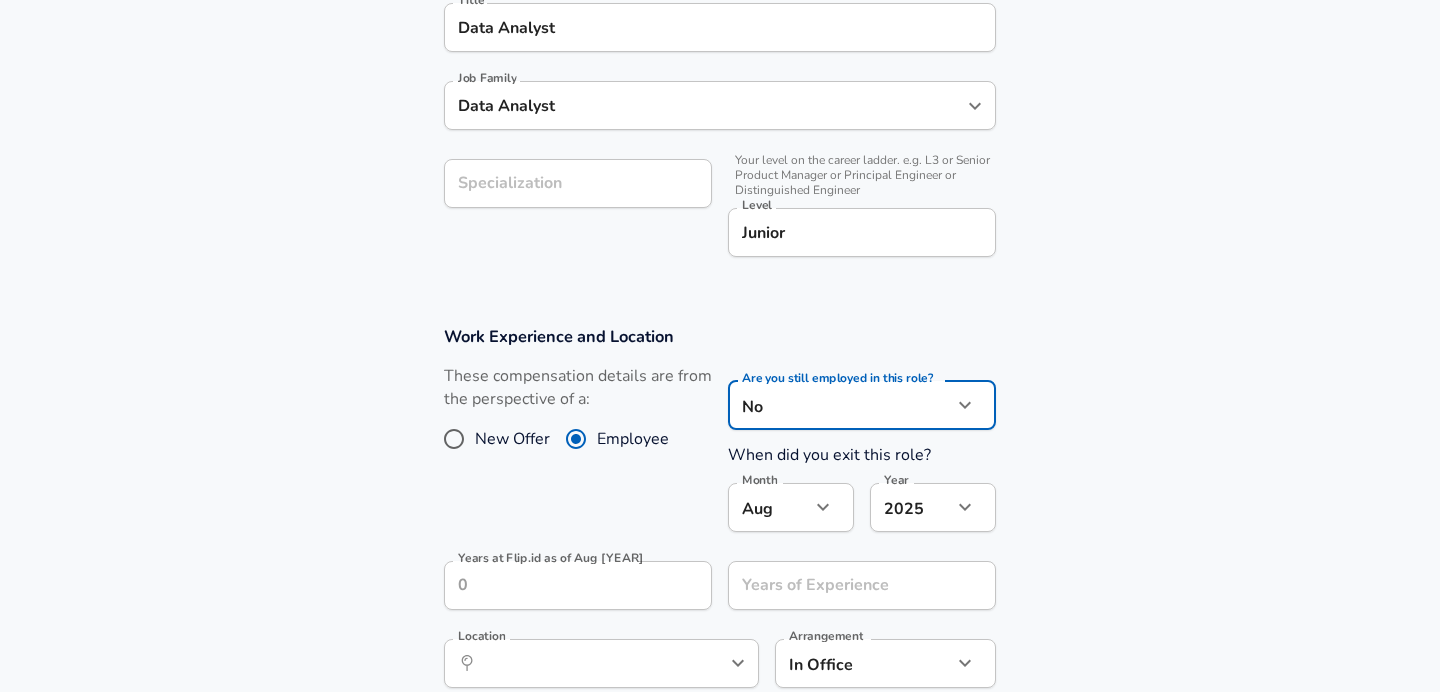 click on "Restart Add Your Salary Upload your offer letter to verify your submission Enhance Privacy and Anonymity No Automatically hides specific fields until there are enough submissions to safely display the full details. More Details Based on your submission and the data points that we have already collected, we will automatically hide and anonymize specific fields if there aren't enough data points to remain sufficiently anonymous. Company & Title Information Enter the company you received your offer from Company Flip.id Company Select the title that closest resembles your official title. This should be similar to the title that was present on your offer letter. Title Data Analyst Title Job Family Data Analyst Job Family Specialization Specialization Your level on the career ladder. e.g. L3 or Senior Product Manager or Principal Engineer or Distinguished Engineer Level Junior Level Work Experience and Location These compensation details are from the perspective of a: New Offer Employee No no Month Aug 8" at bounding box center [720, -206] 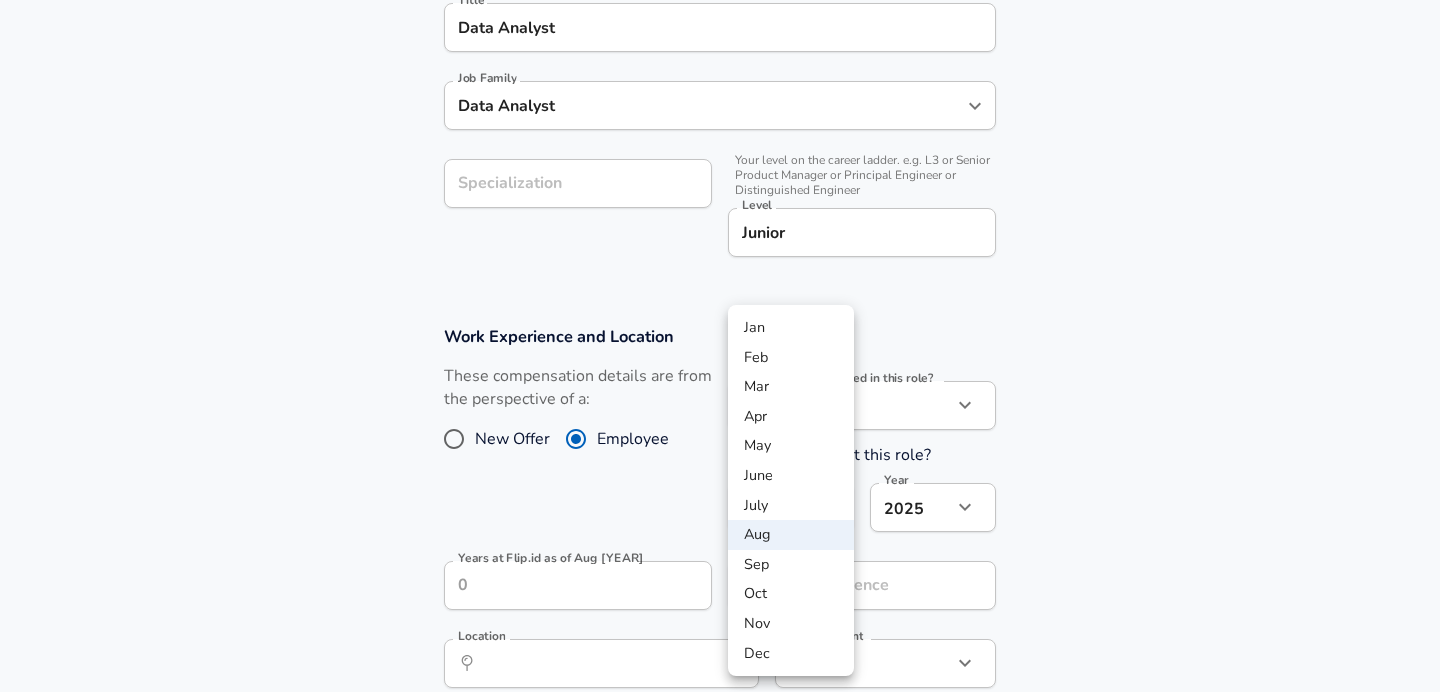 click on "July" at bounding box center (791, 506) 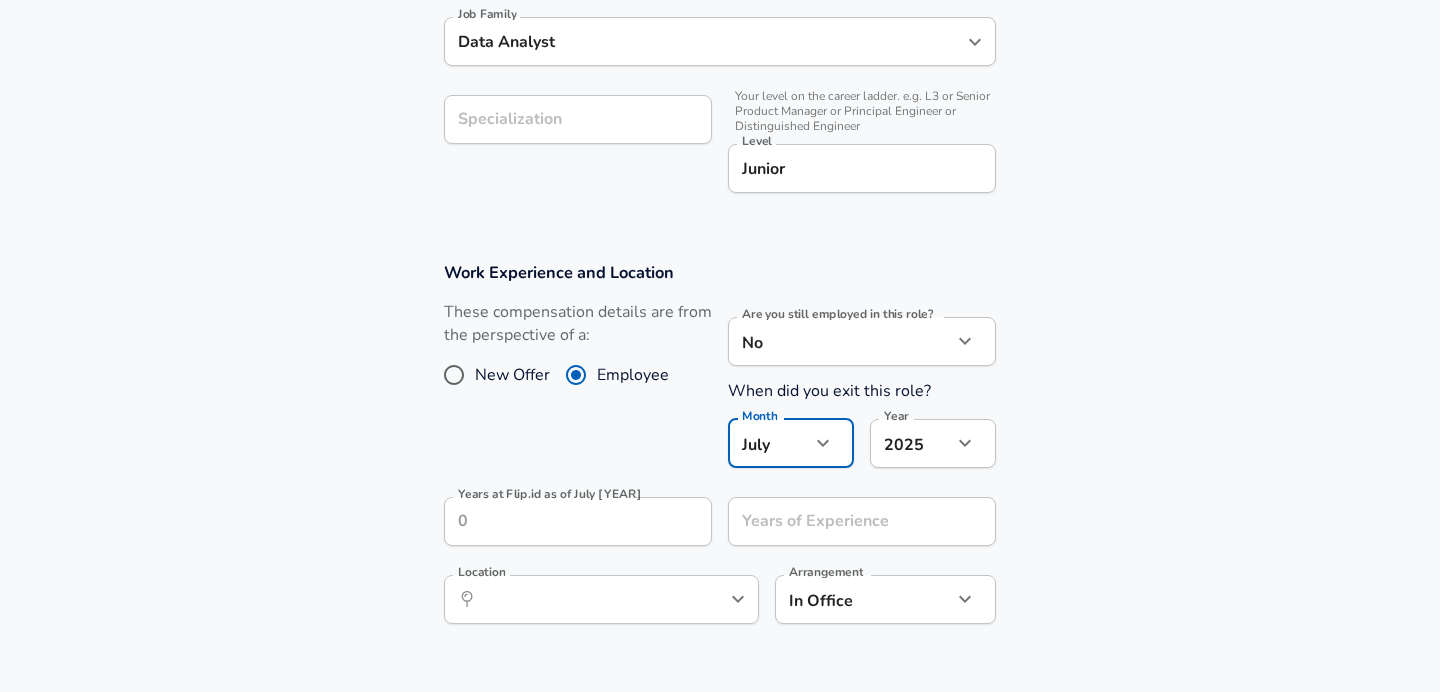 scroll, scrollTop: 621, scrollLeft: 0, axis: vertical 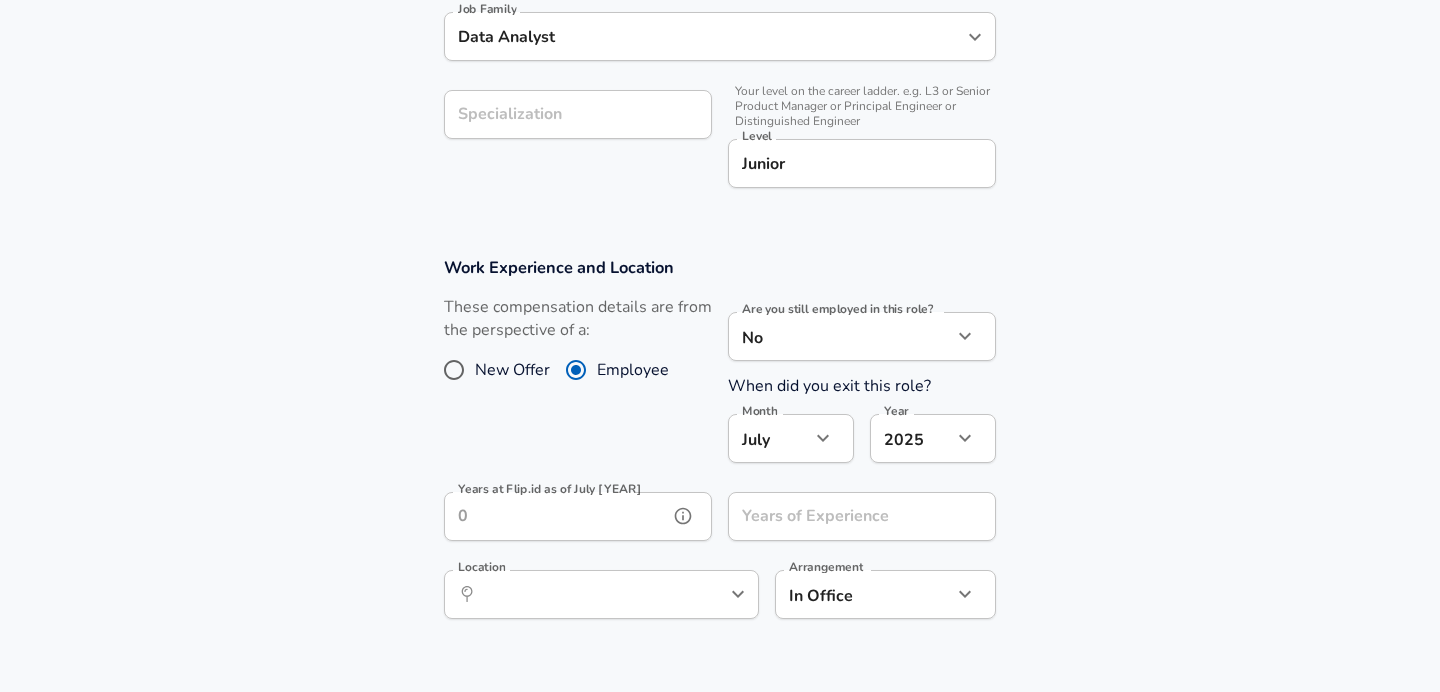 click on "Years at Flip.id as of July [YEAR]" at bounding box center (556, 516) 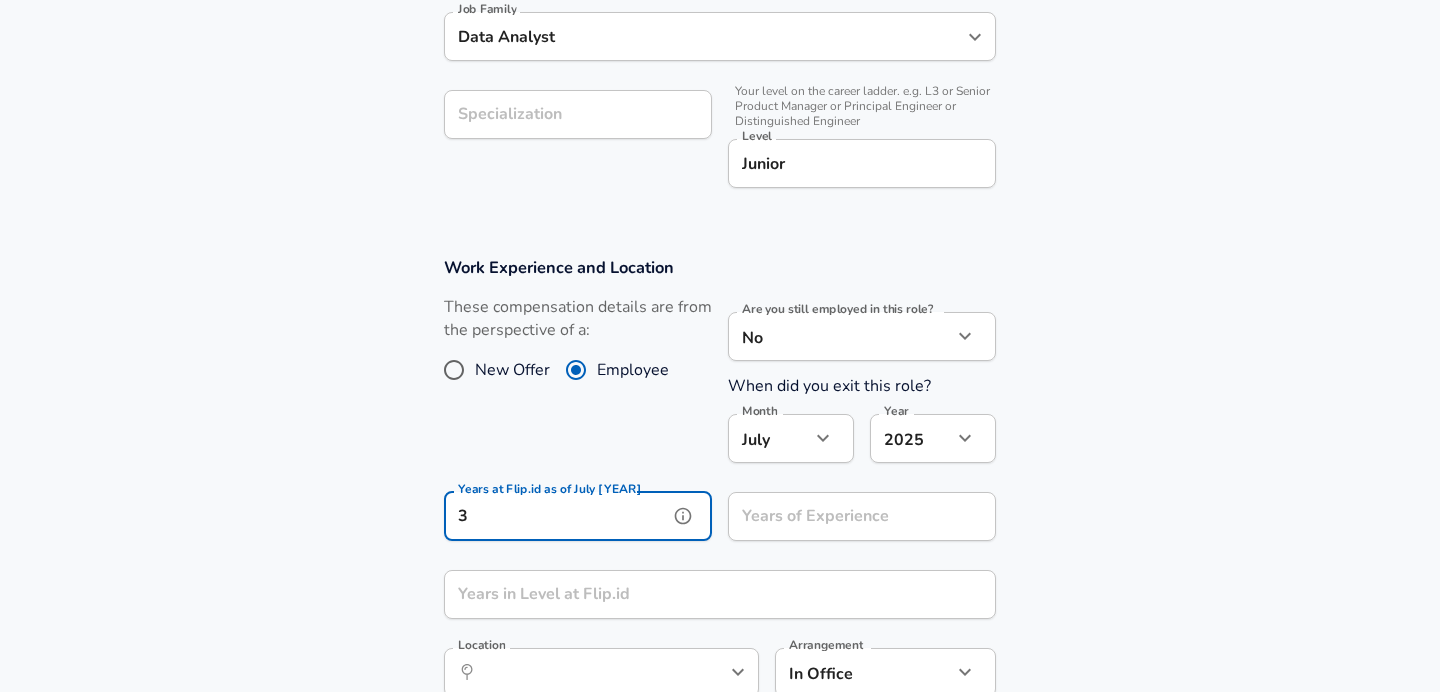 type on "3" 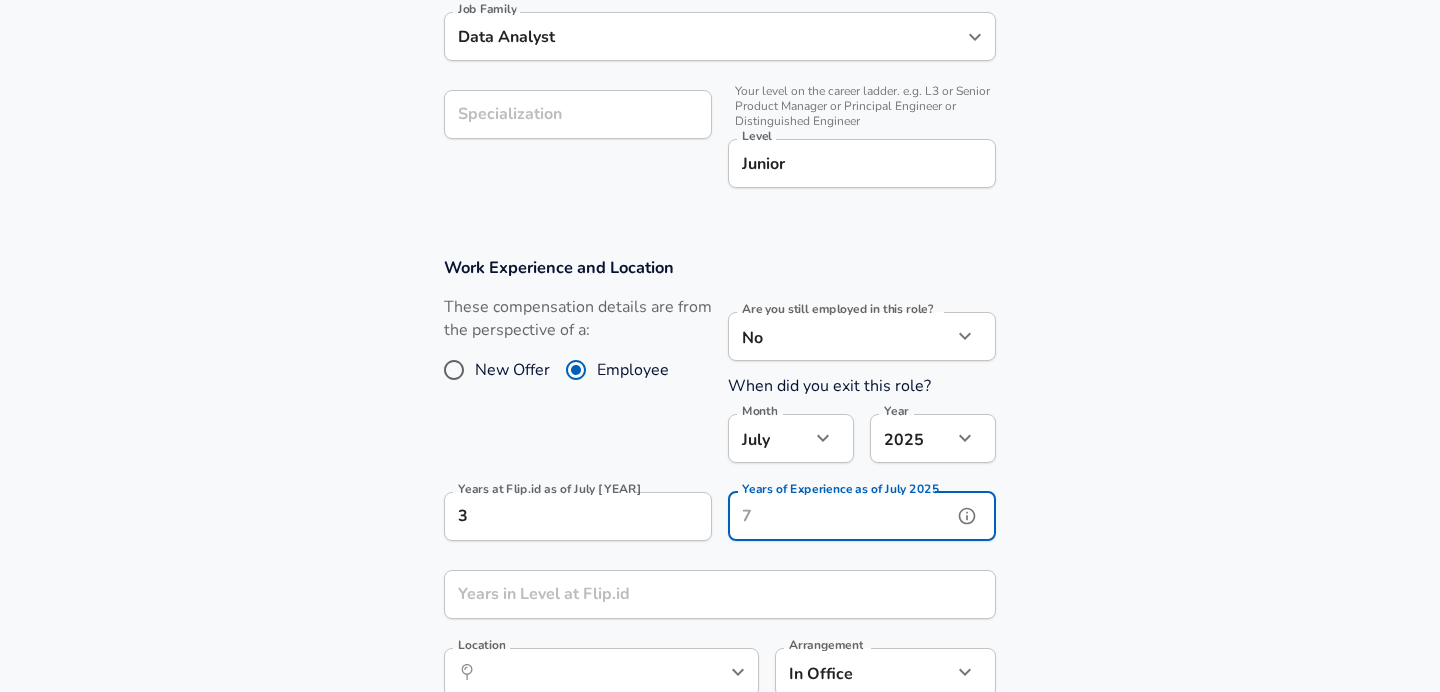 click on "Years of Experience as of July 2025" at bounding box center [840, 516] 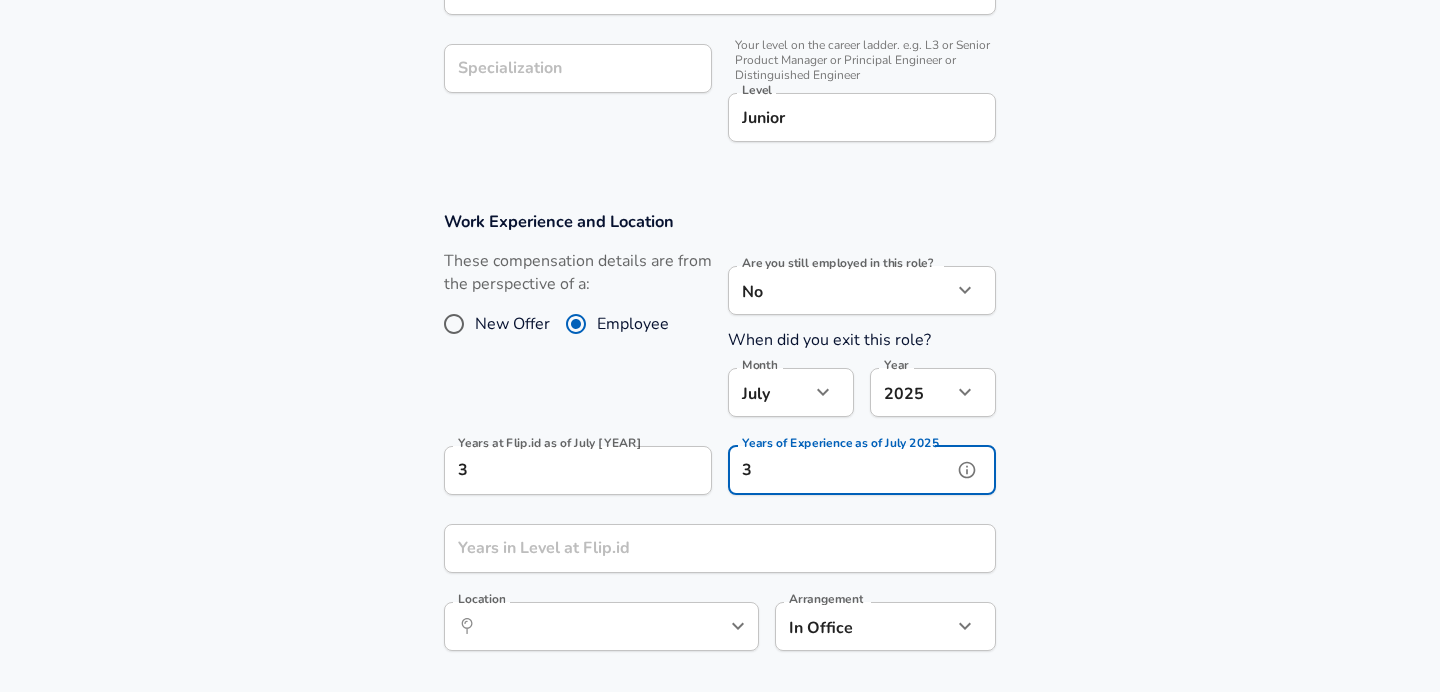 scroll, scrollTop: 674, scrollLeft: 0, axis: vertical 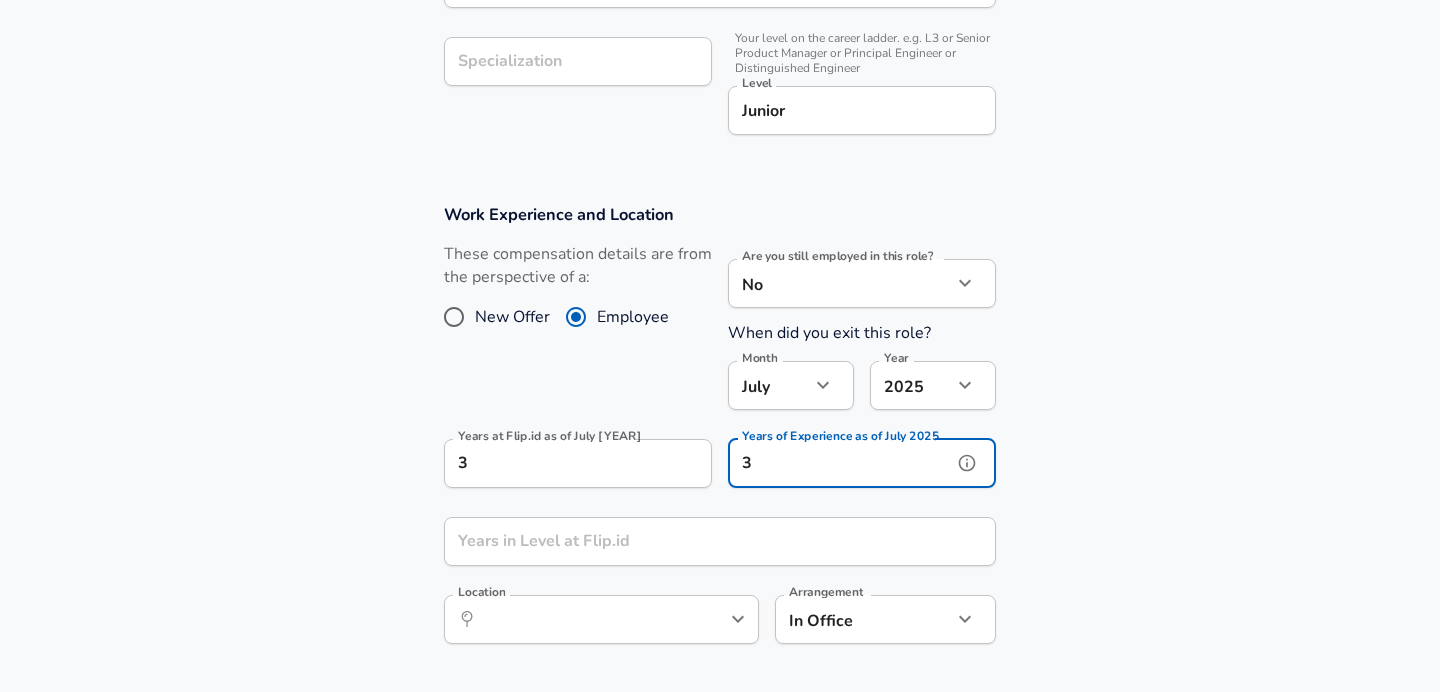 type on "3" 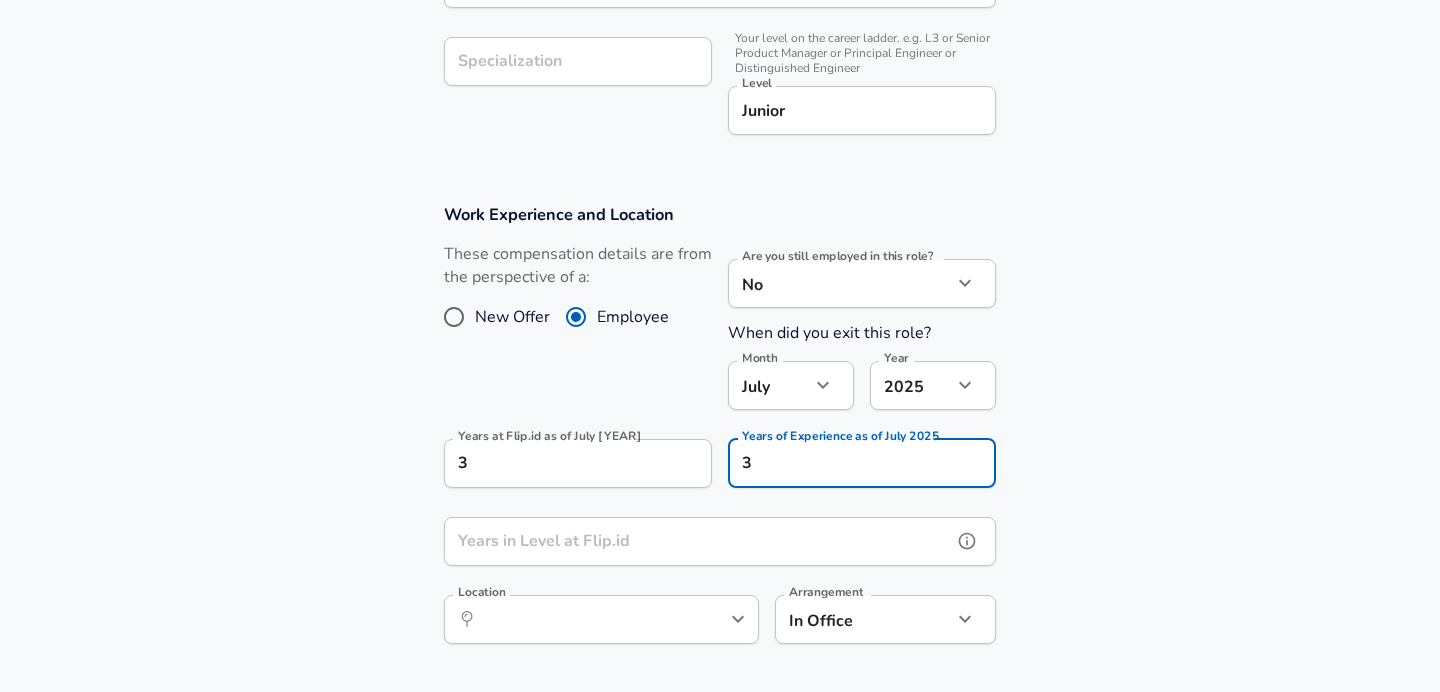 click on "Years in Level at Flip.id" at bounding box center (698, 541) 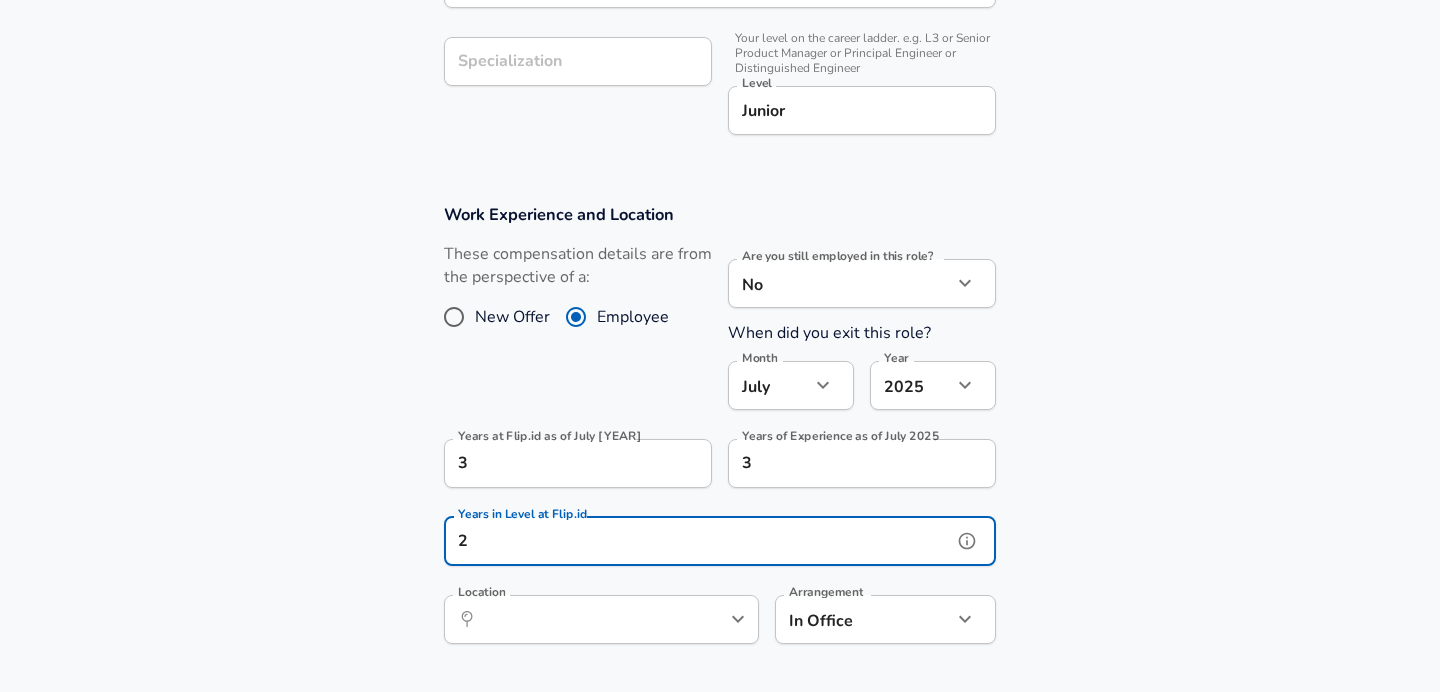 scroll, scrollTop: 0, scrollLeft: 0, axis: both 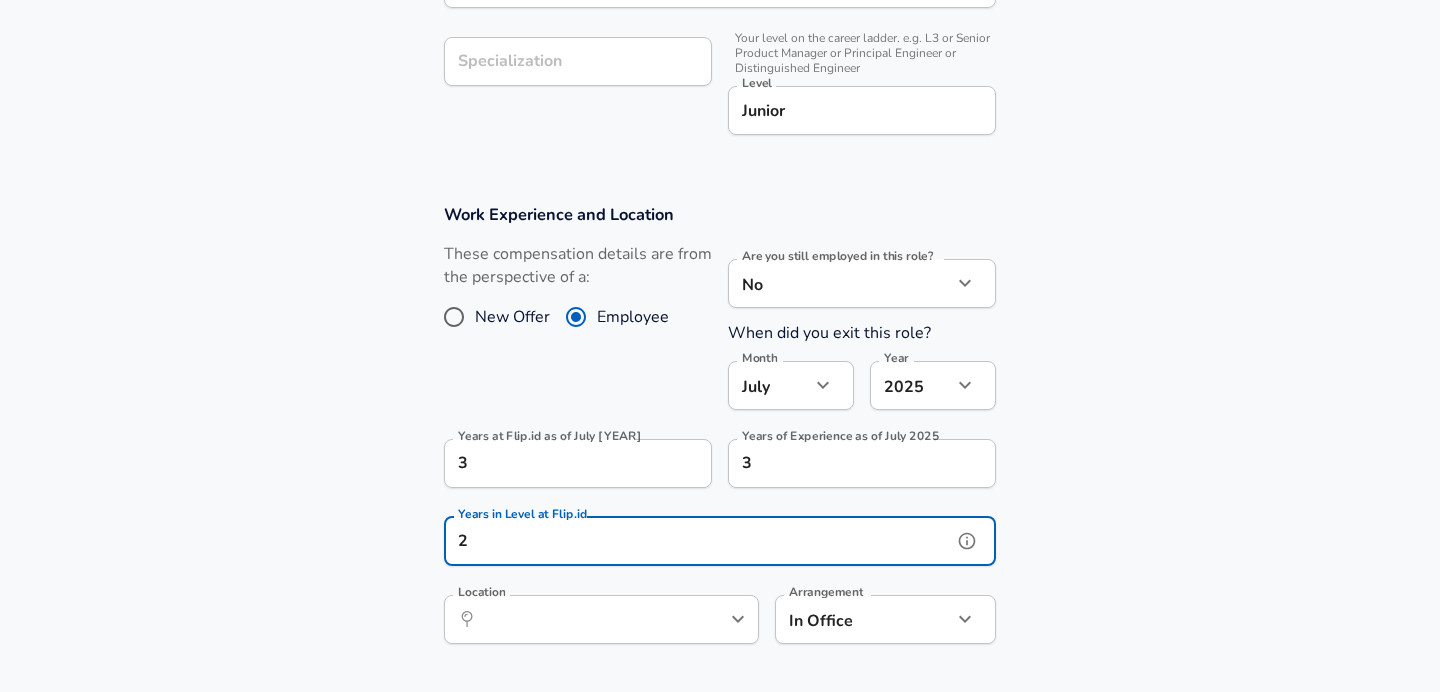 click 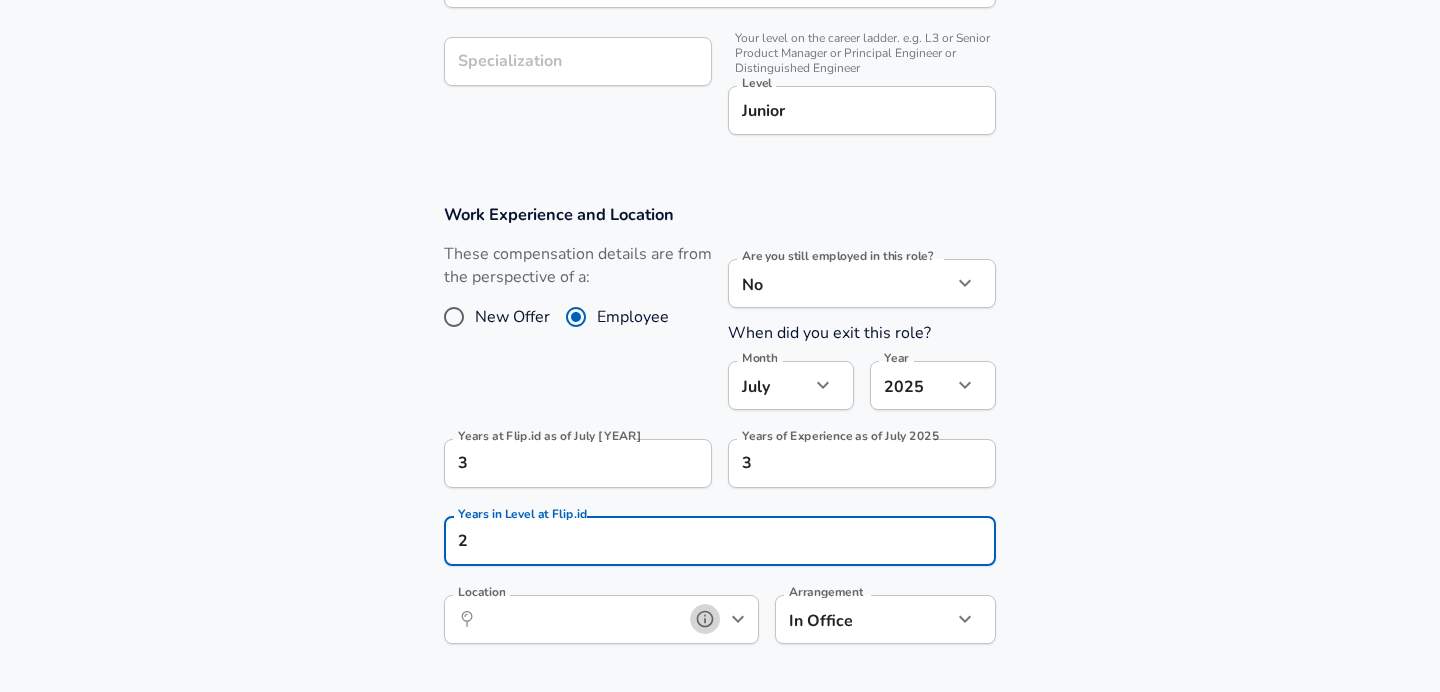 scroll, scrollTop: 0, scrollLeft: 0, axis: both 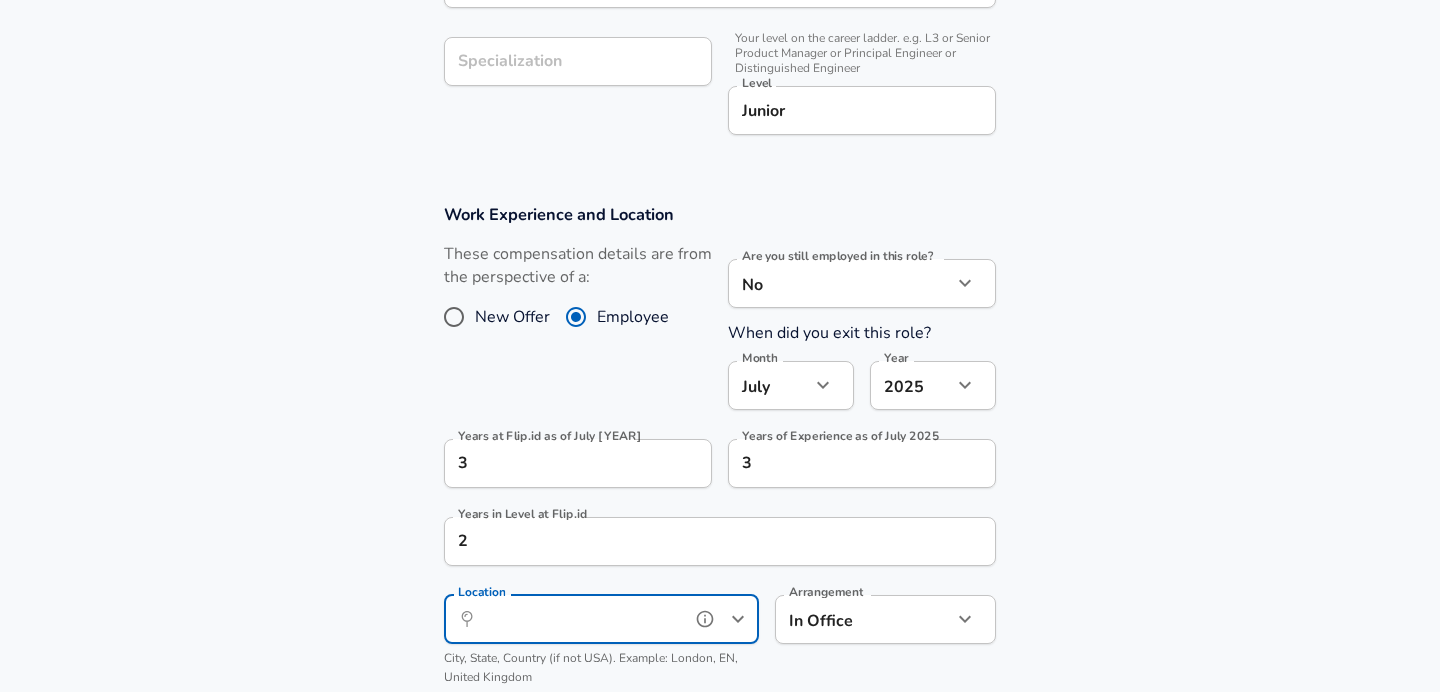 click on "Location" at bounding box center (579, 619) 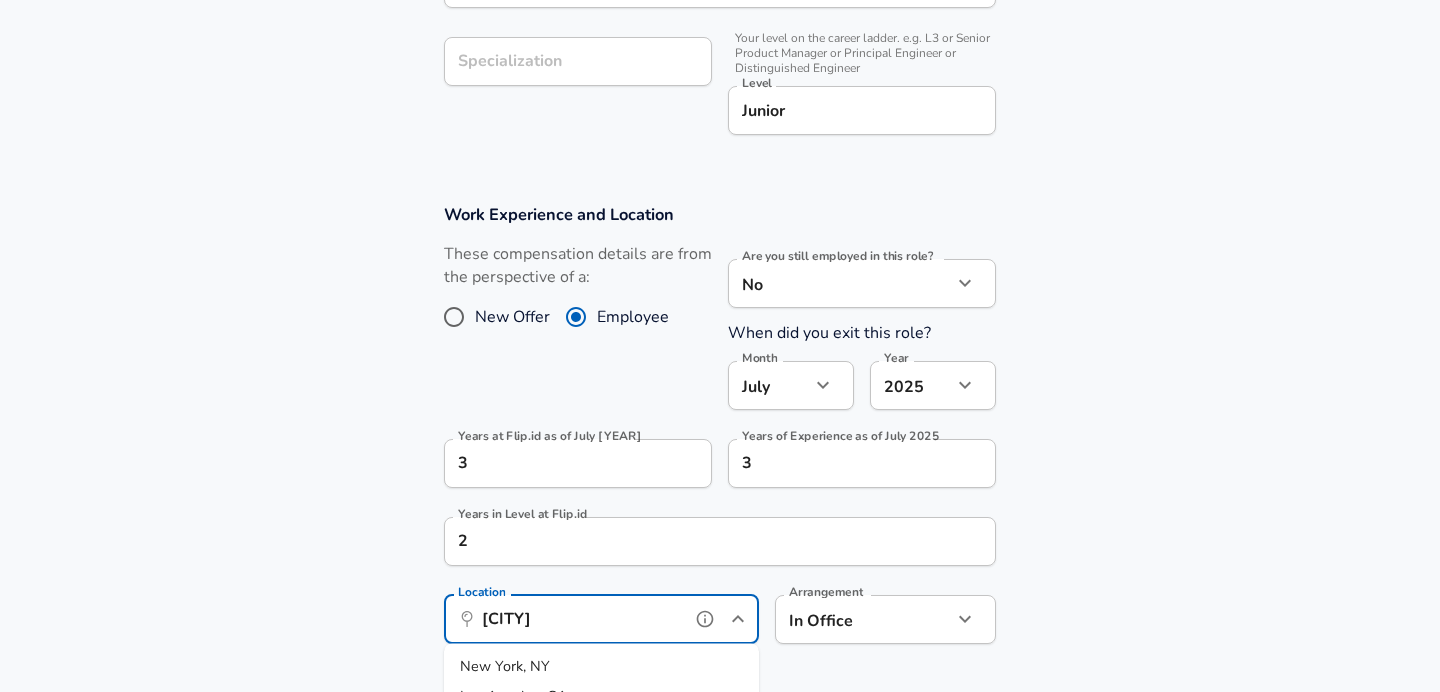 scroll, scrollTop: 64, scrollLeft: 0, axis: vertical 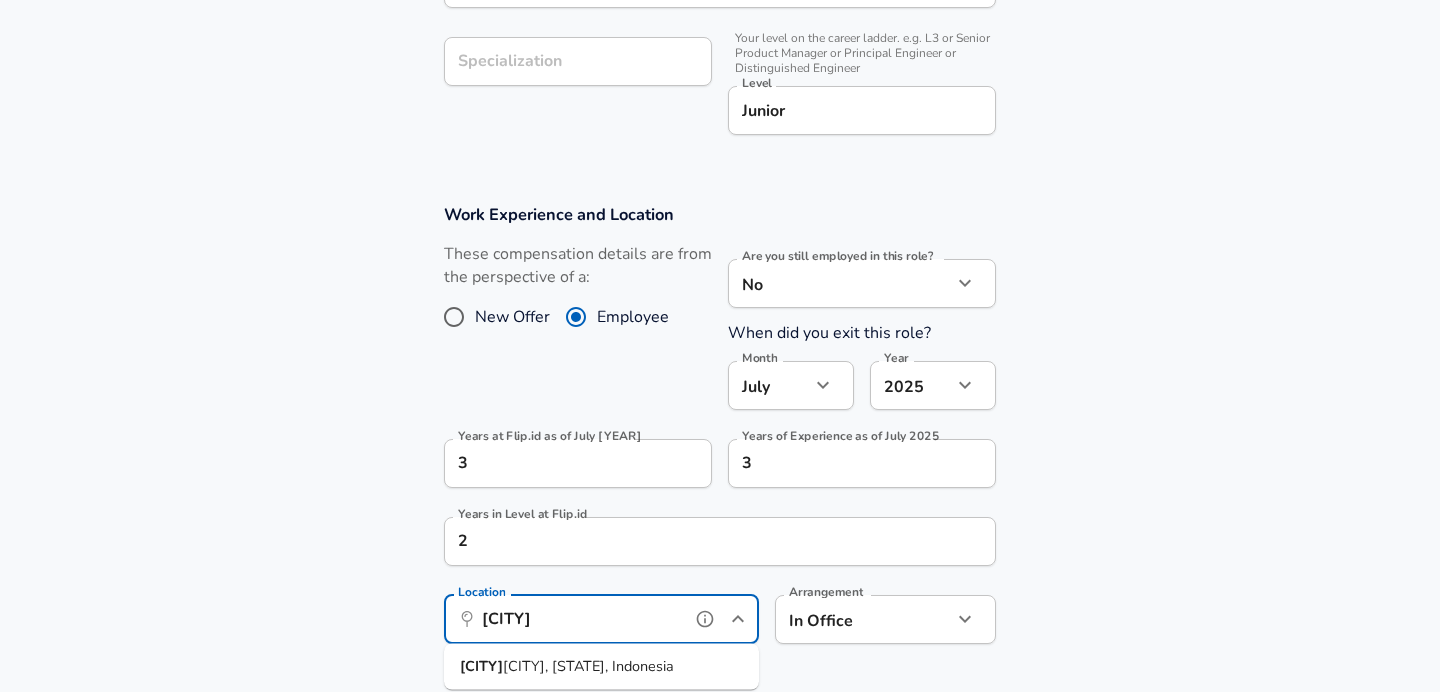 click on "[CITY], [STATE], Indonesia" at bounding box center (601, 667) 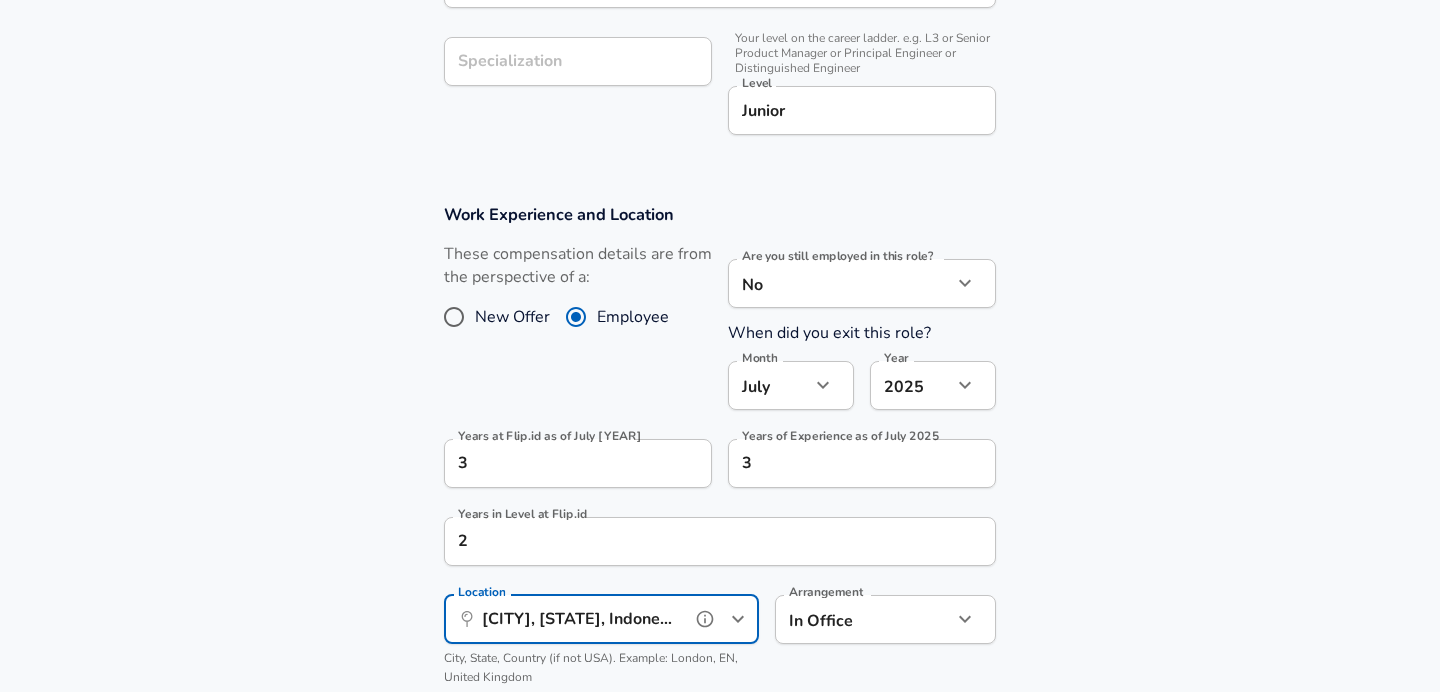 scroll, scrollTop: 0, scrollLeft: 0, axis: both 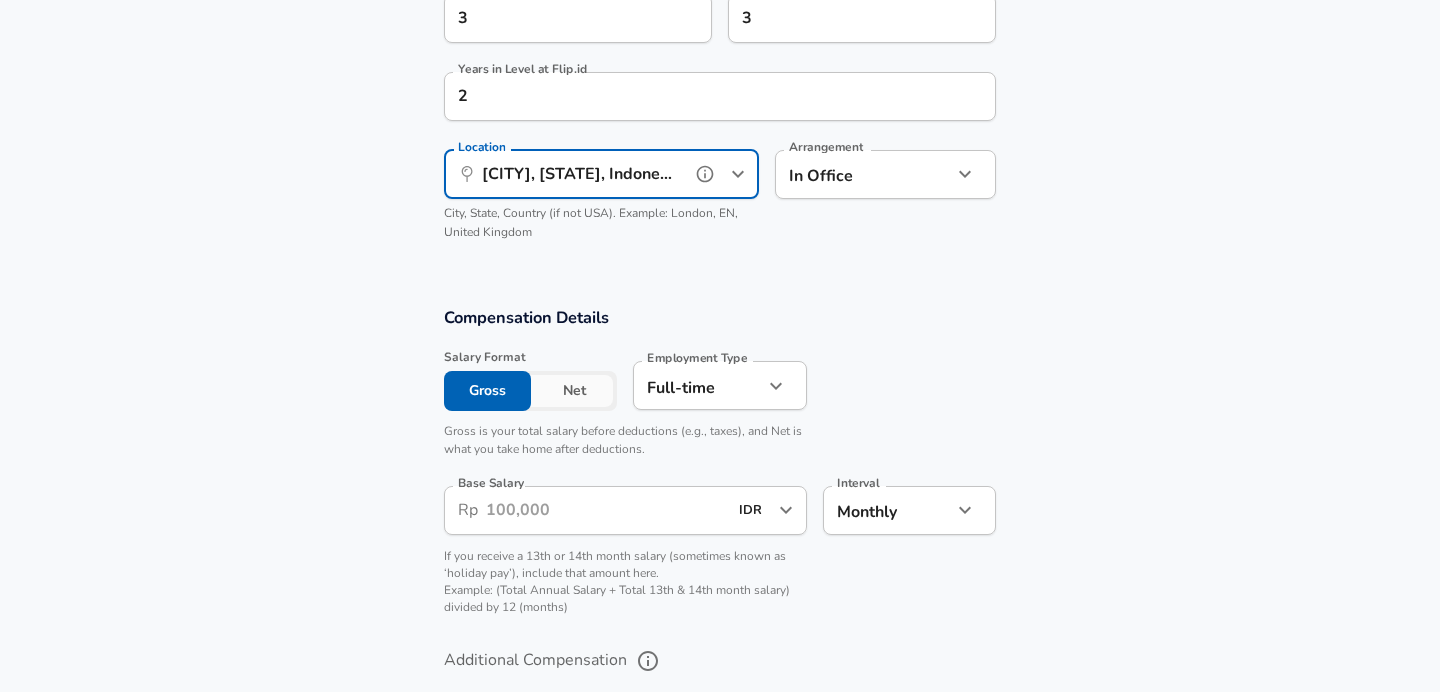 type on "[CITY], [STATE], Indonesia" 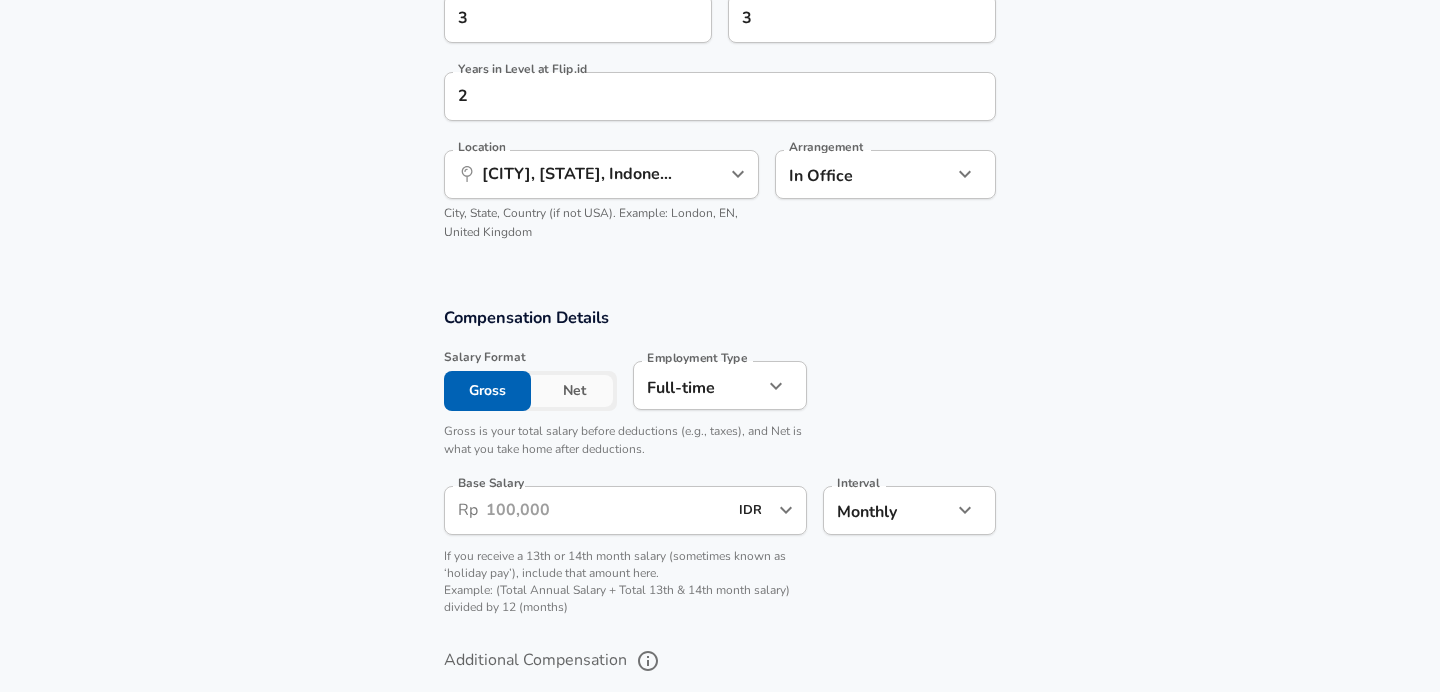 click on "Net" at bounding box center (574, 391) 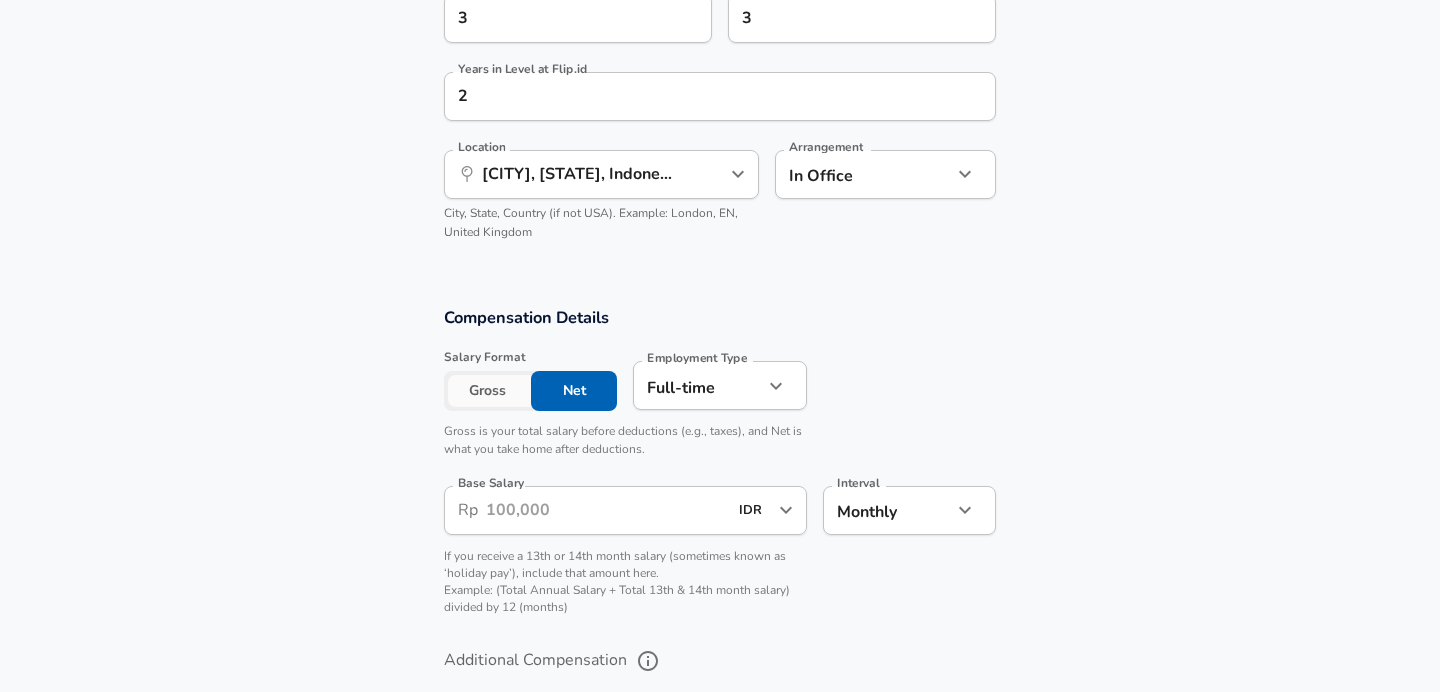 click on "Gross" at bounding box center (487, 391) 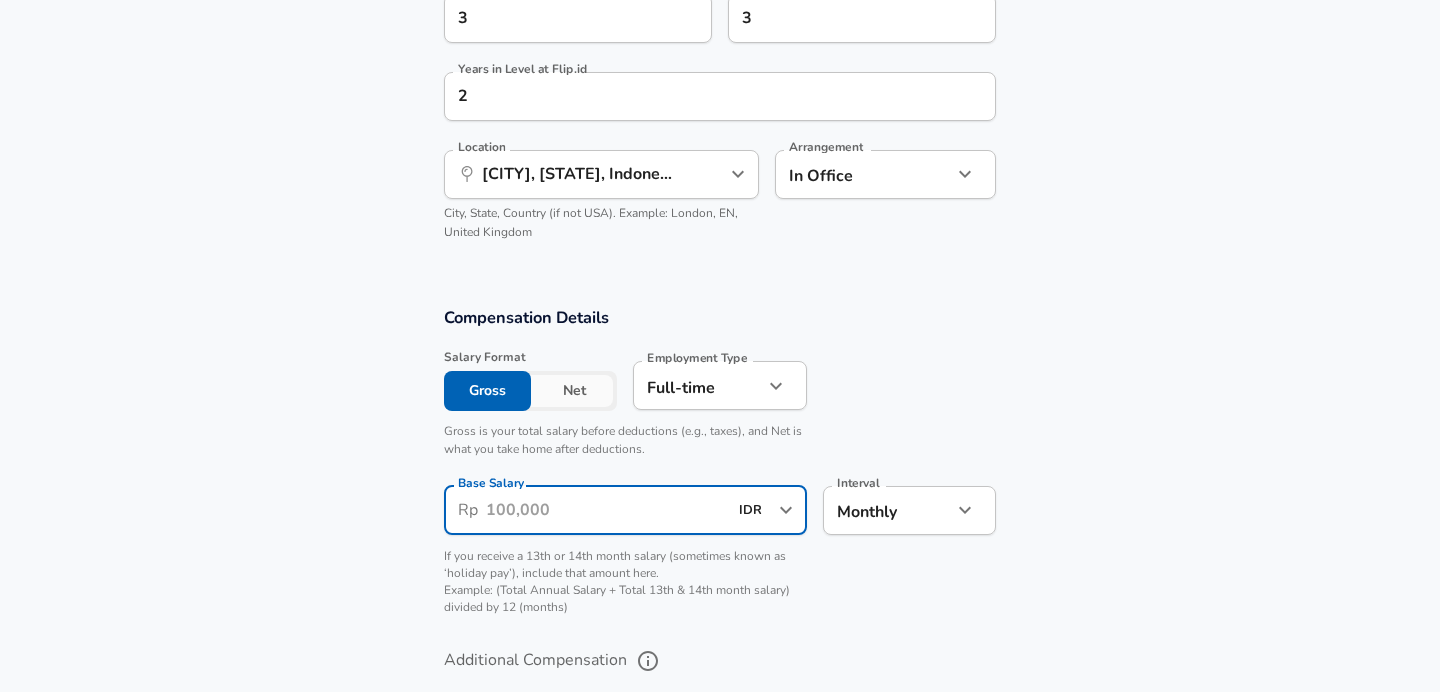 click on "Base Salary" at bounding box center (606, 510) 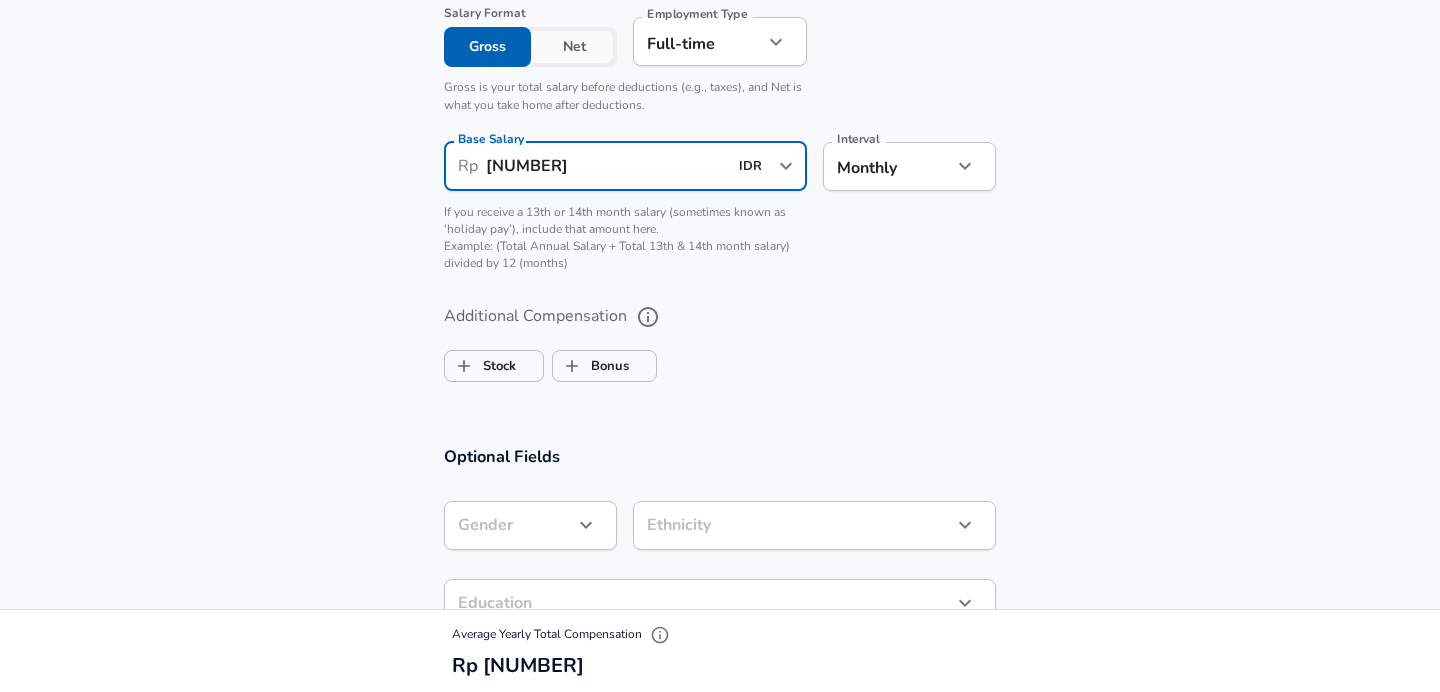 scroll, scrollTop: 1486, scrollLeft: 0, axis: vertical 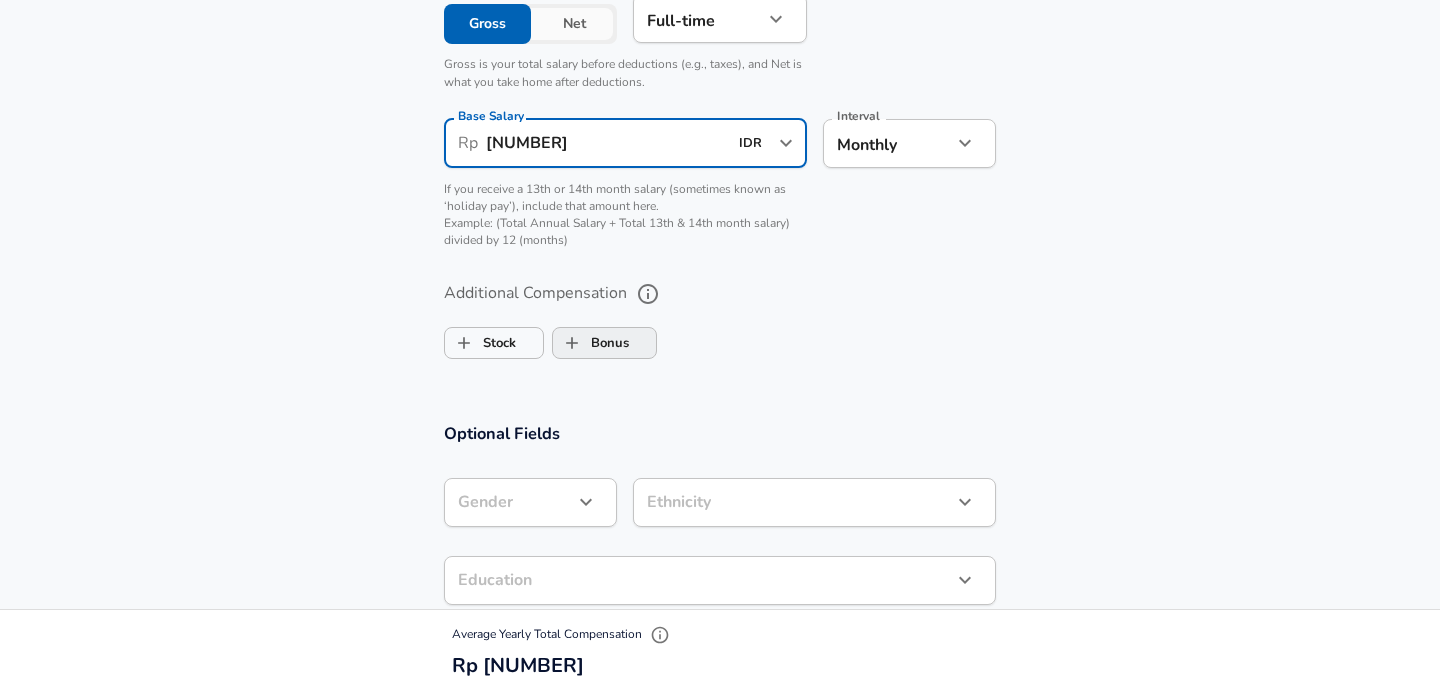 type on "[NUMBER]" 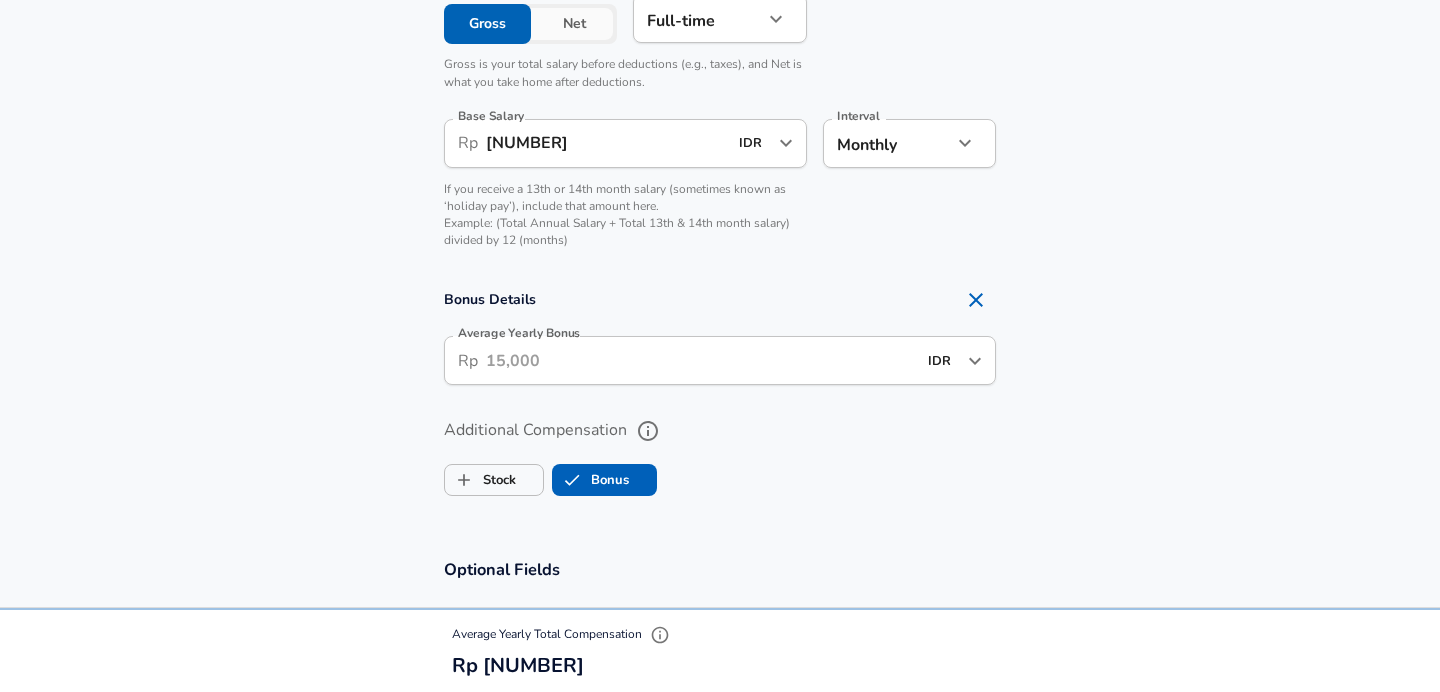 click 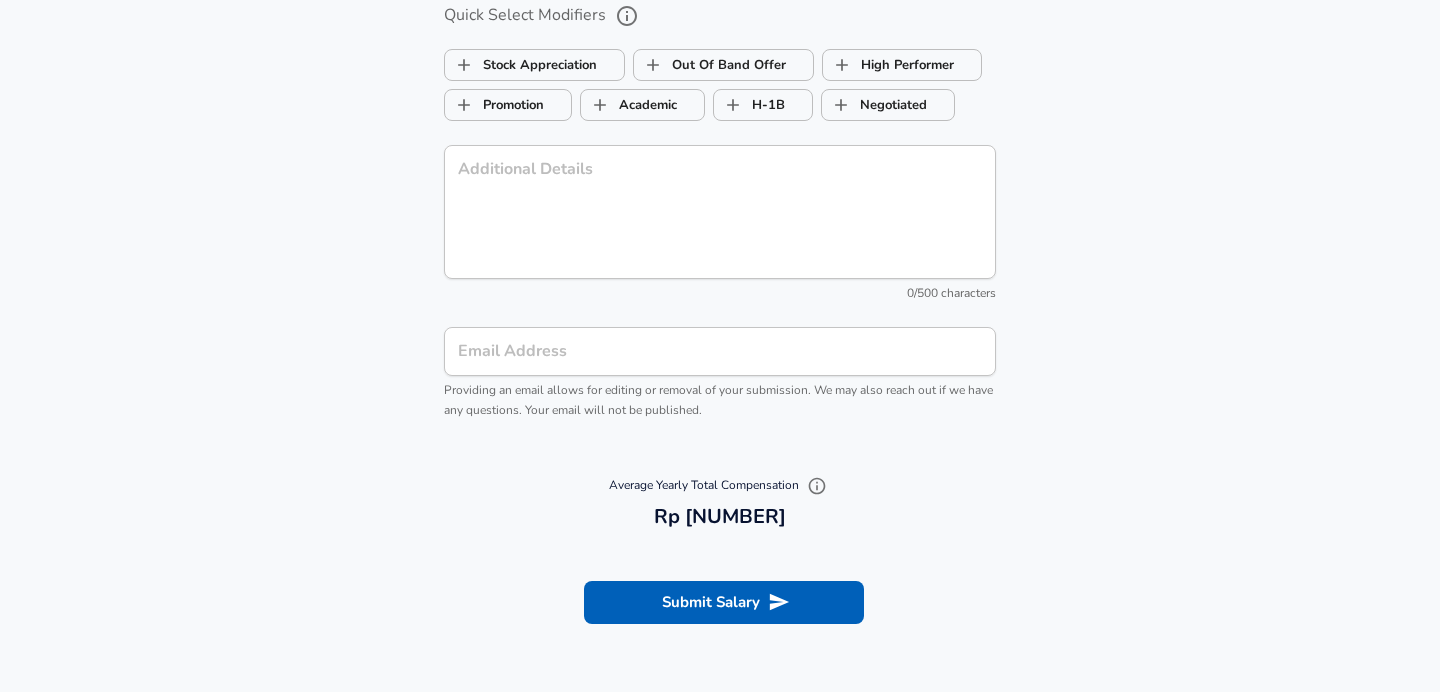 scroll, scrollTop: 2126, scrollLeft: 0, axis: vertical 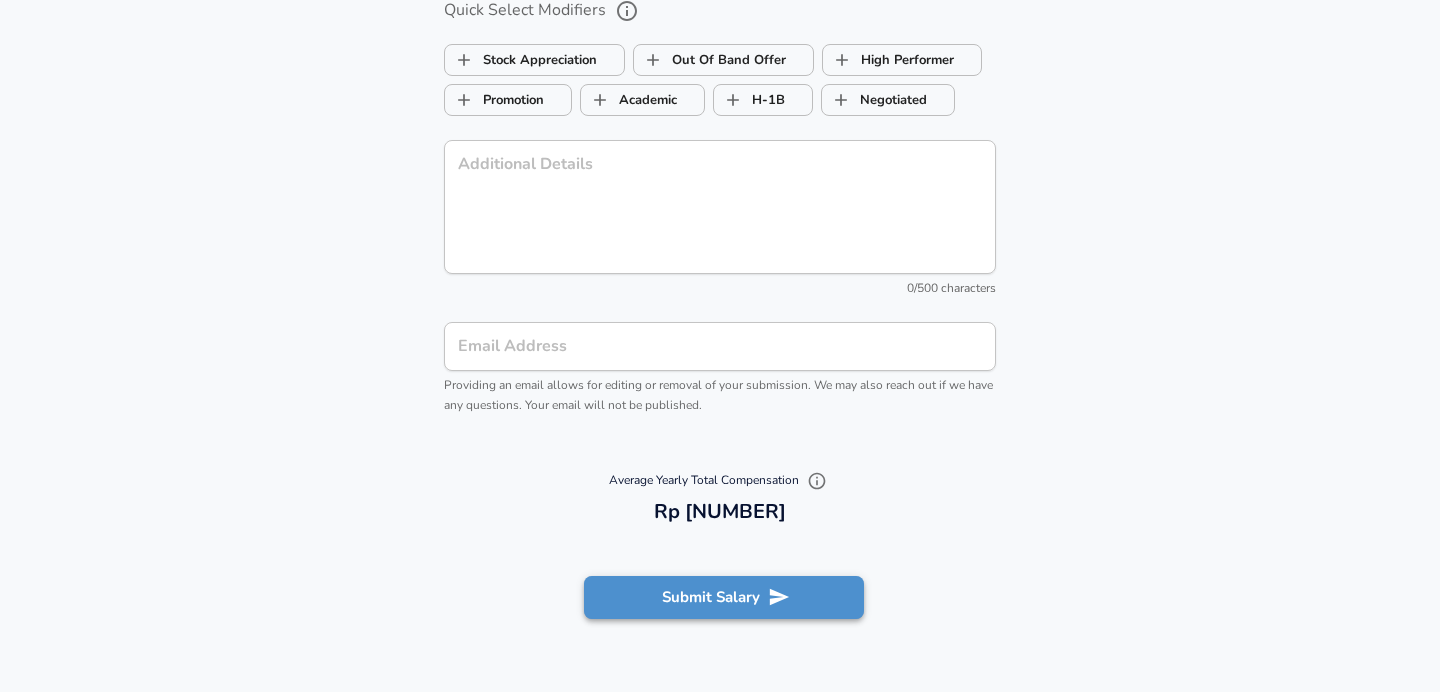 click on "Submit Salary" at bounding box center [724, 597] 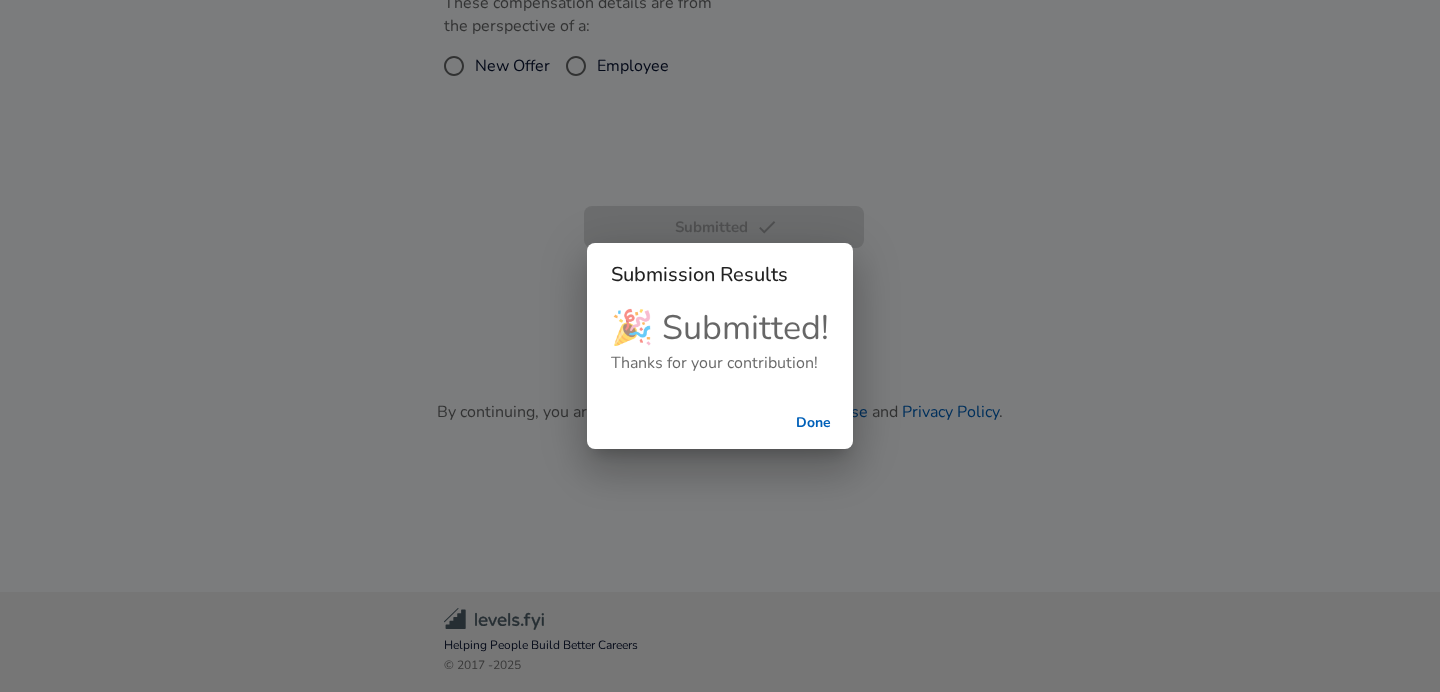 scroll, scrollTop: 462, scrollLeft: 0, axis: vertical 